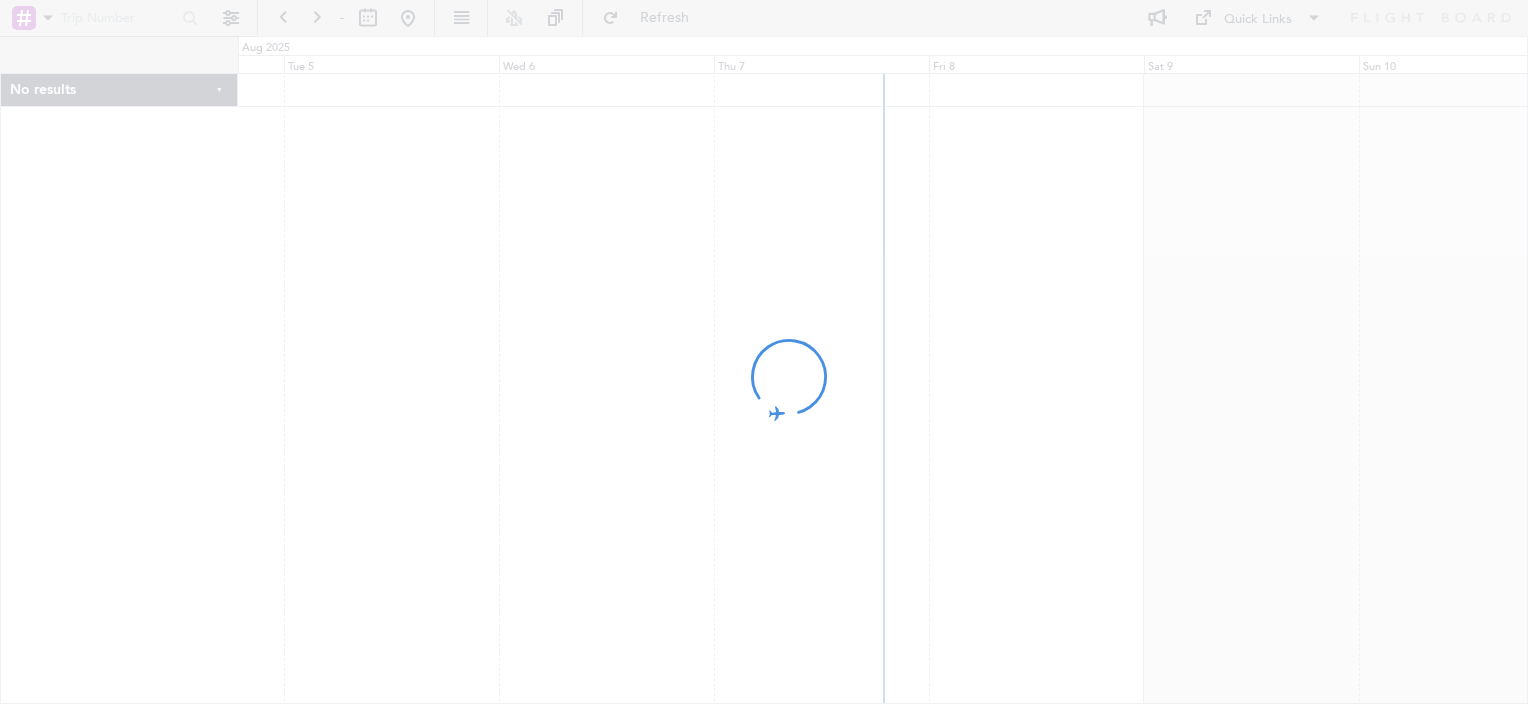 scroll, scrollTop: 0, scrollLeft: 0, axis: both 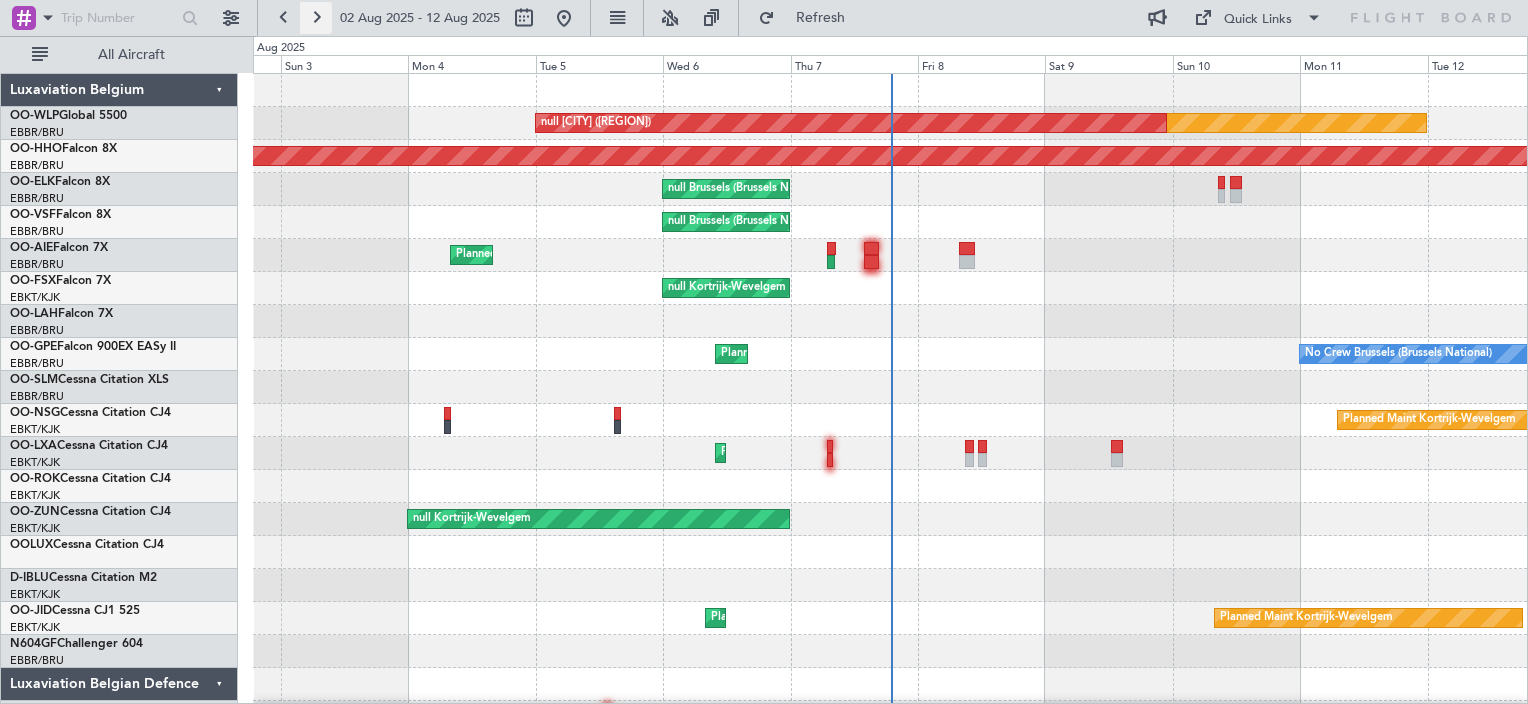 click at bounding box center [316, 18] 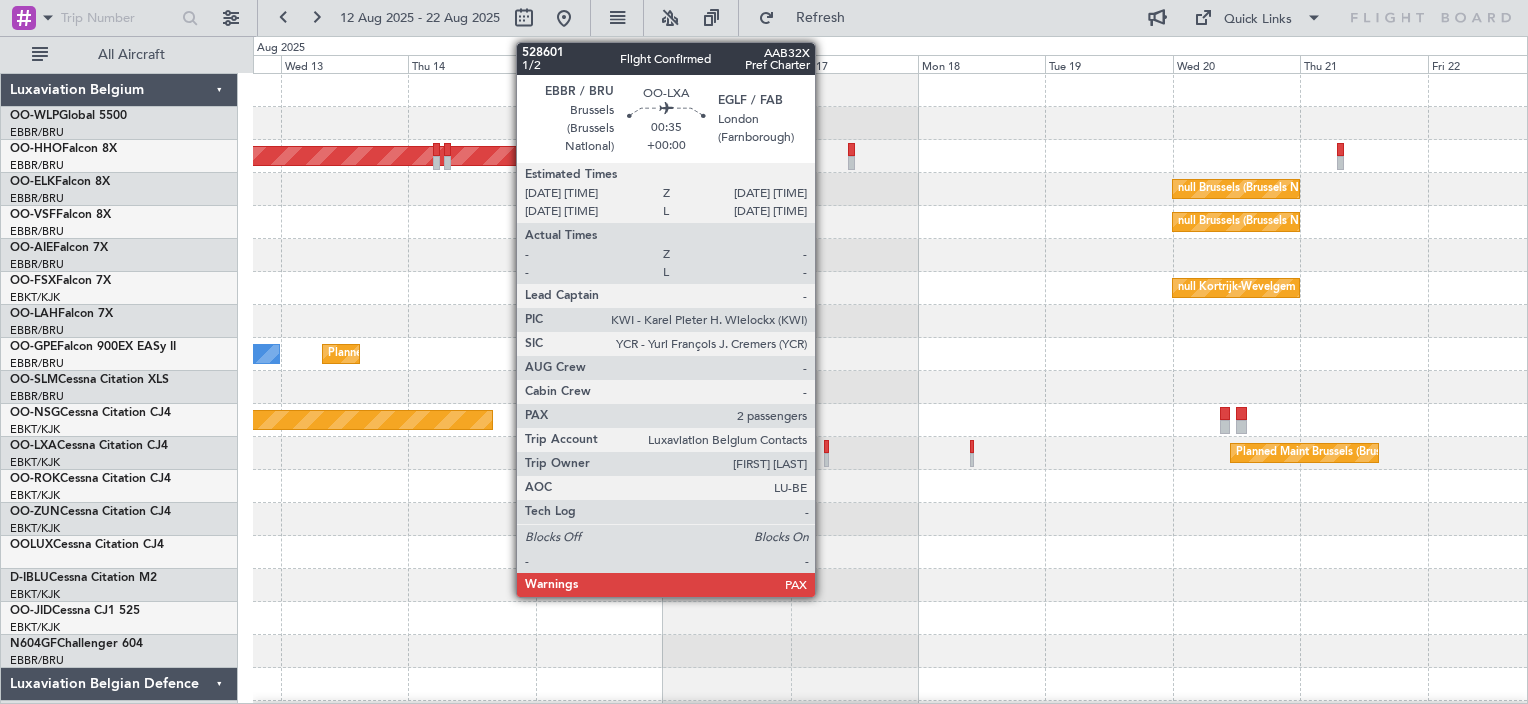 click 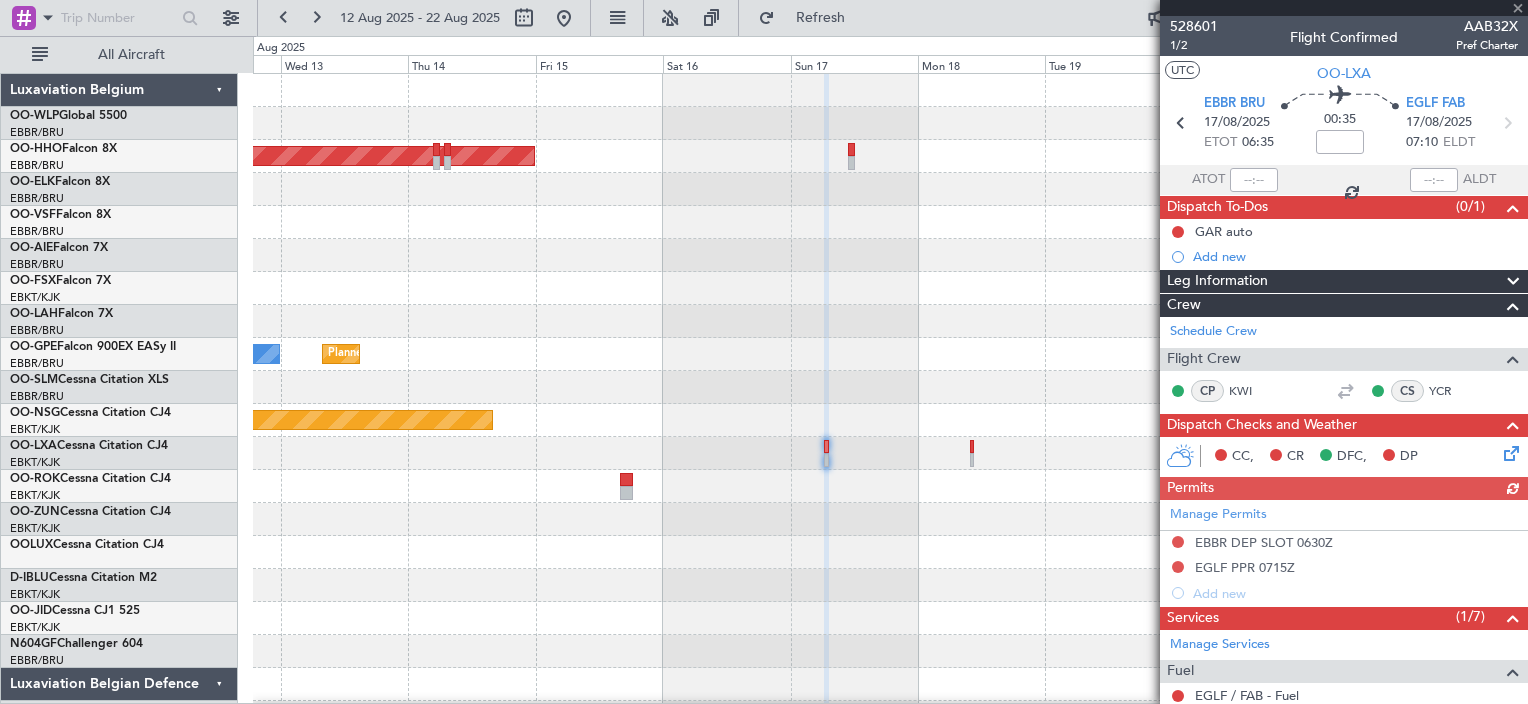 click 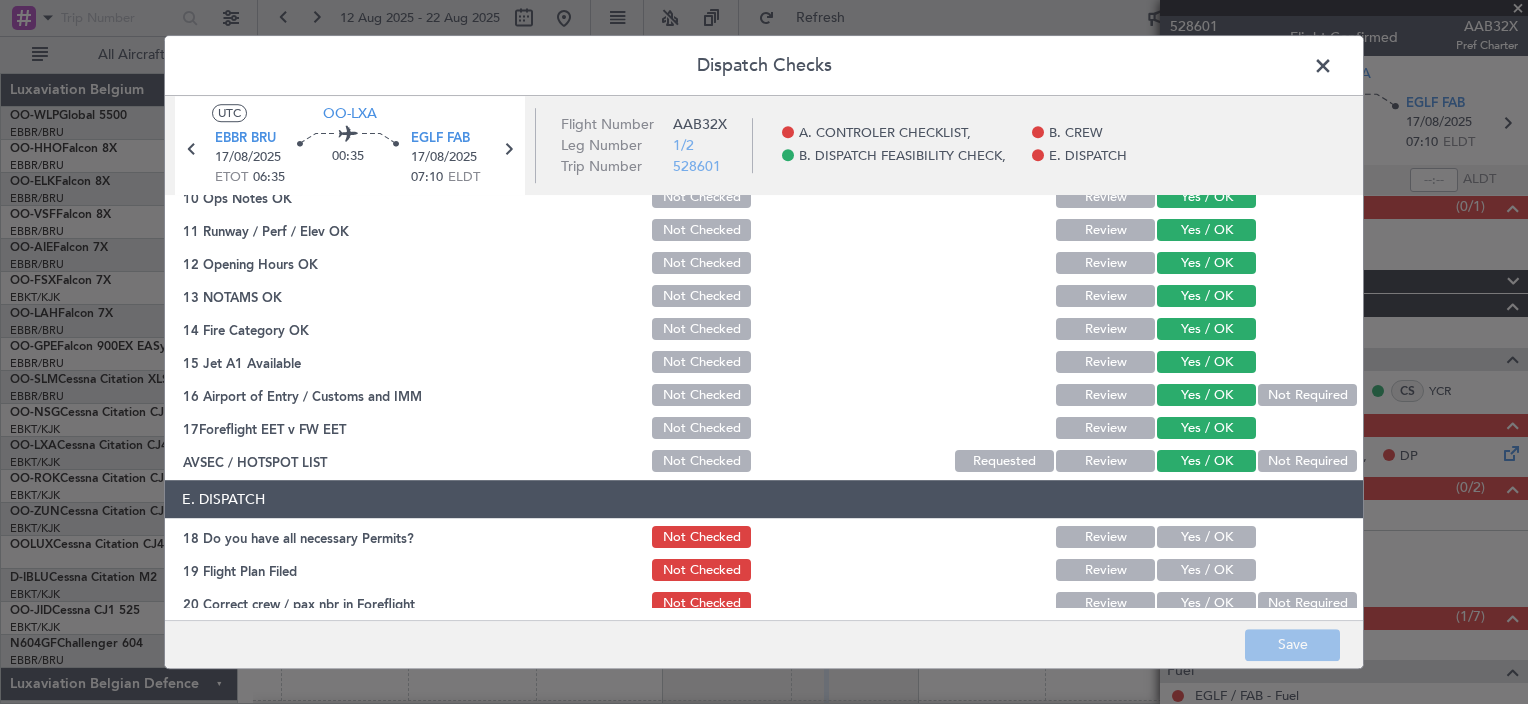 scroll, scrollTop: 519, scrollLeft: 0, axis: vertical 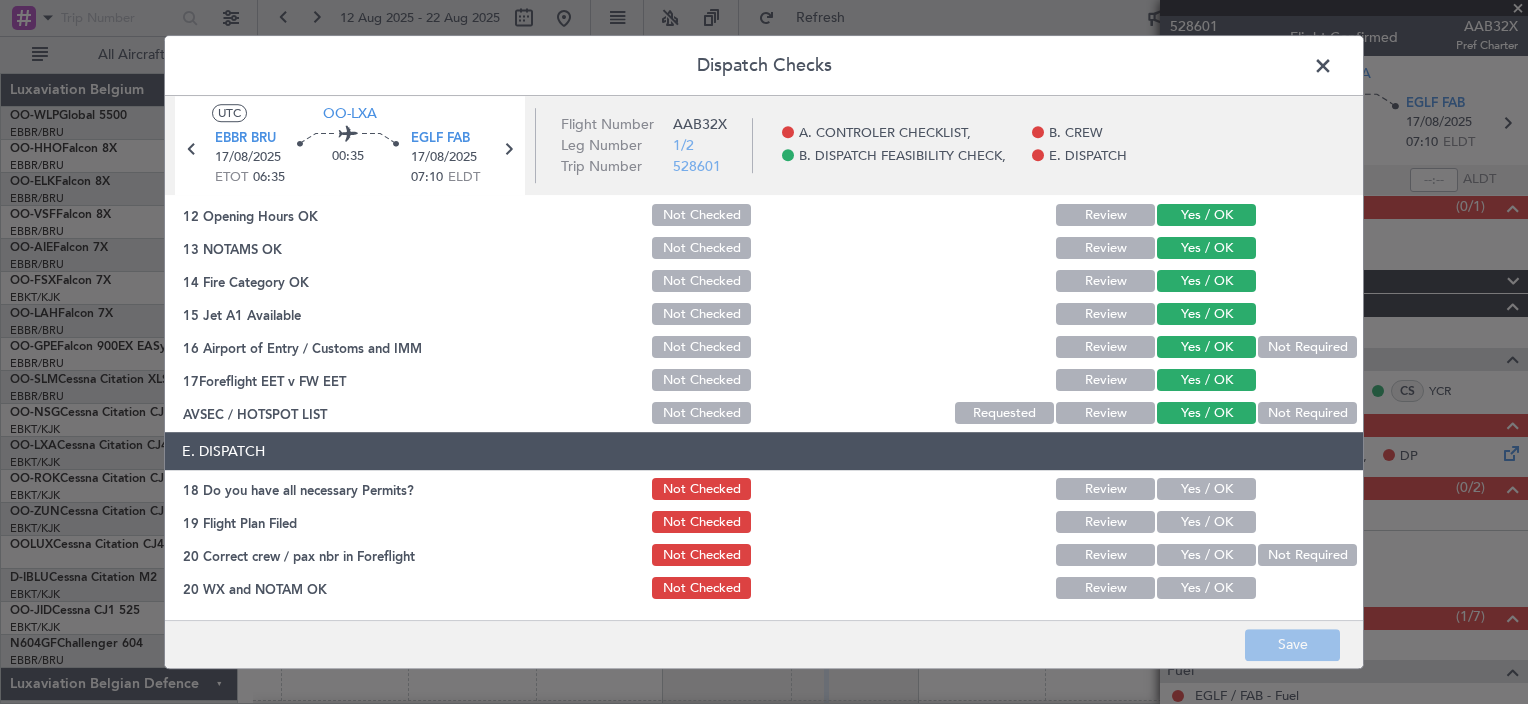 click 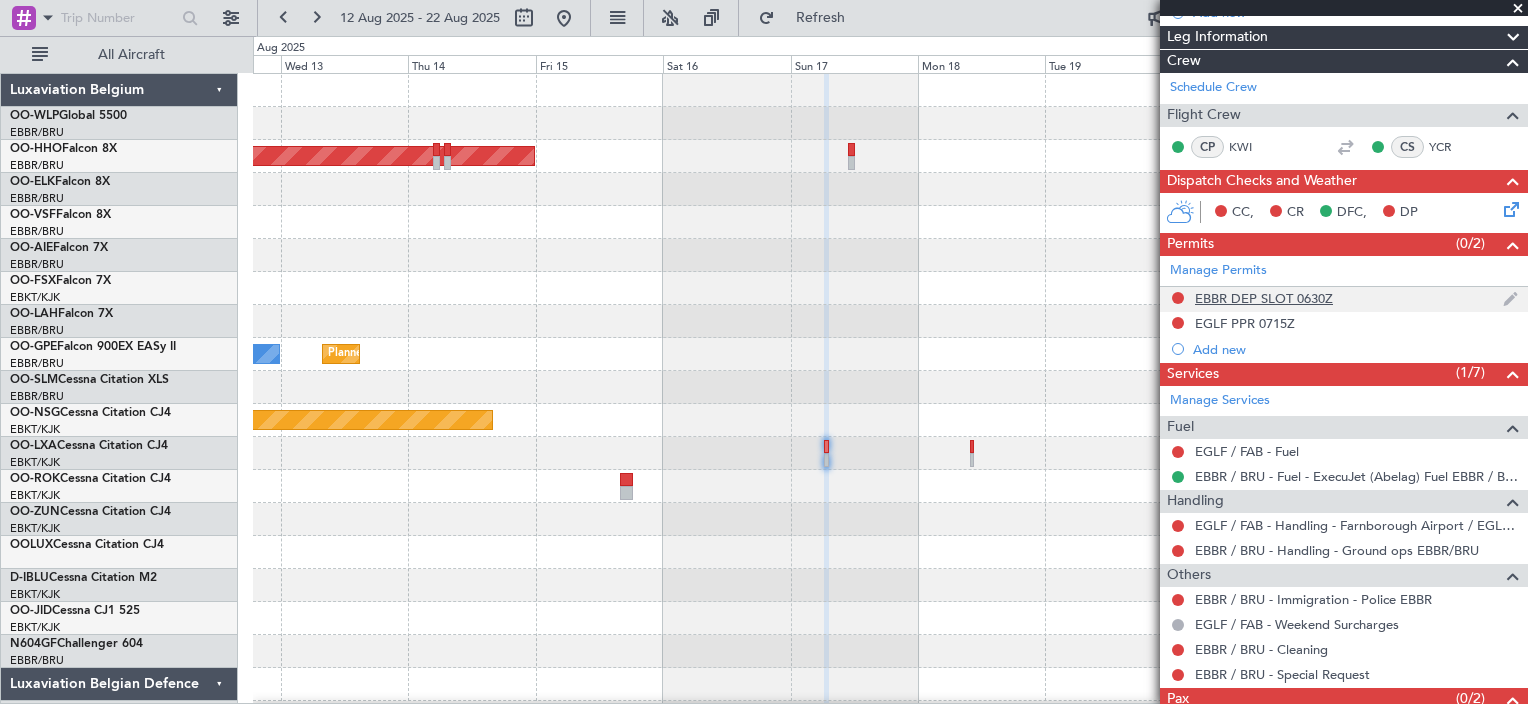 scroll, scrollTop: 306, scrollLeft: 0, axis: vertical 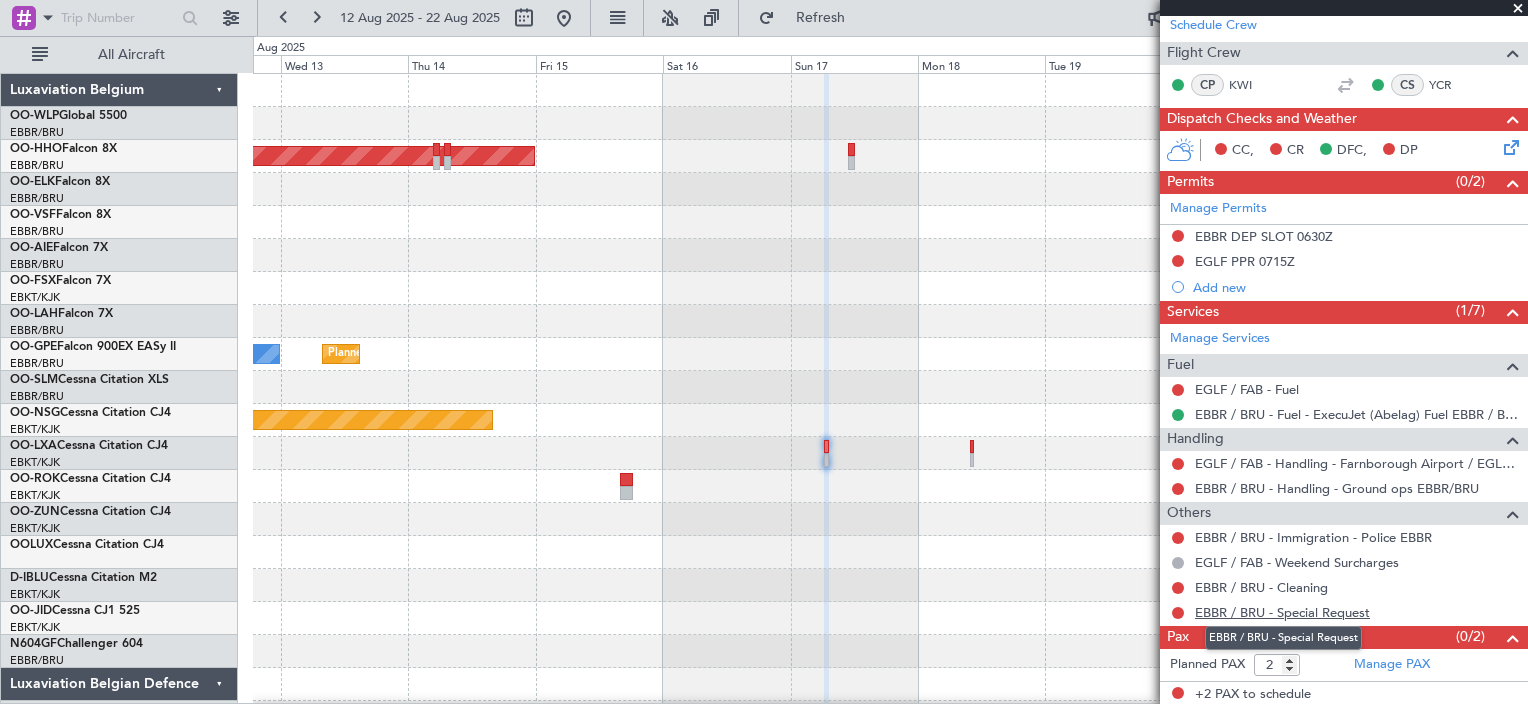 click on "EBBR / BRU - Special Request" at bounding box center [1282, 612] 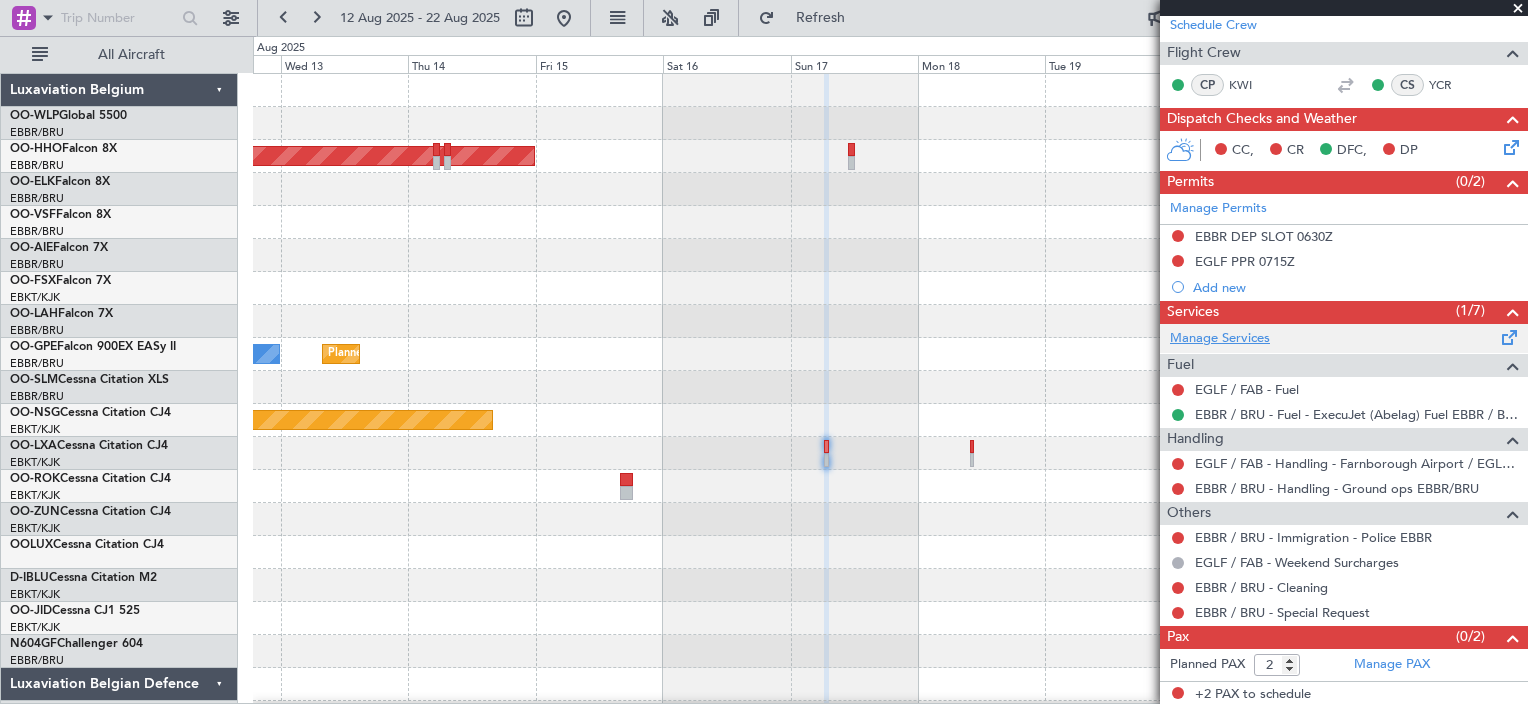 click on "Manage Services" at bounding box center [1220, 339] 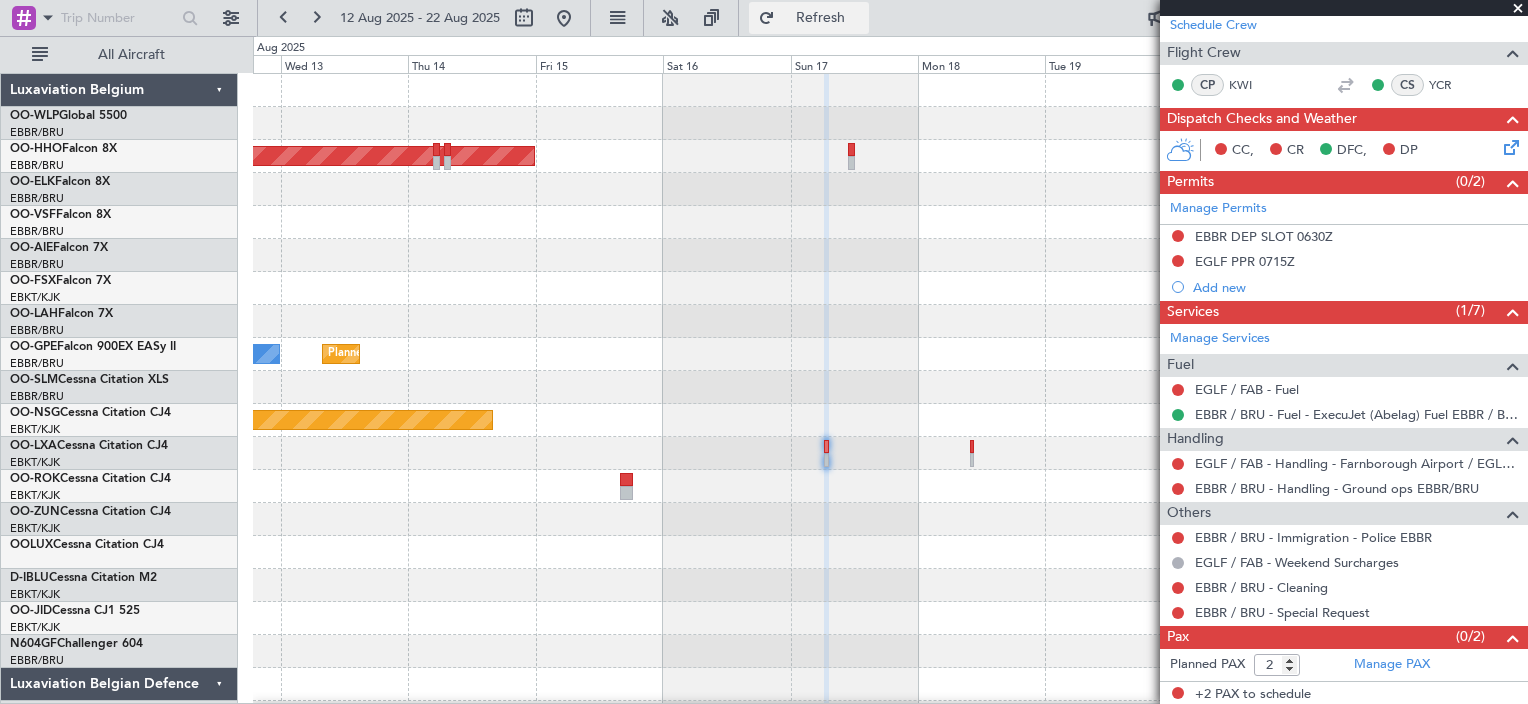 click on "Refresh" 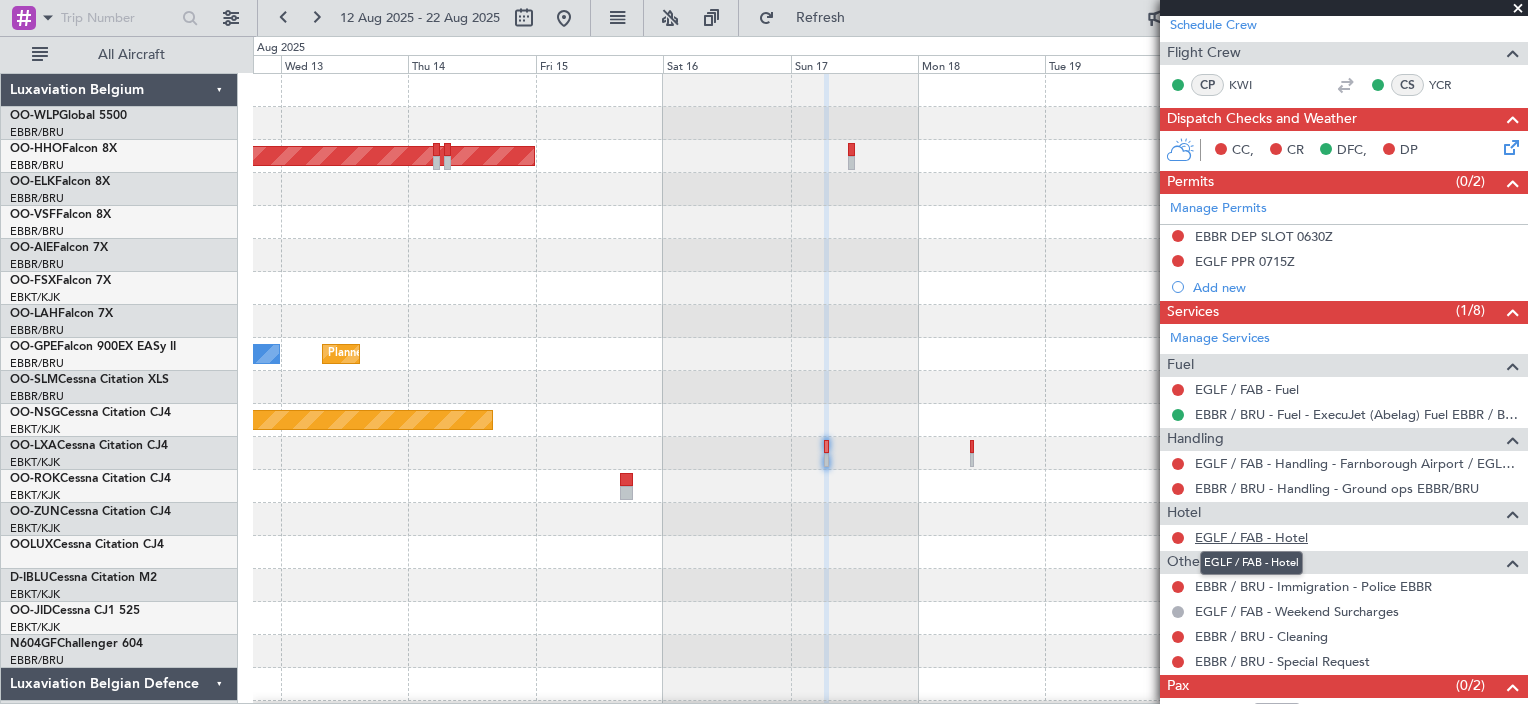 click on "EGLF / FAB - Hotel" at bounding box center (1251, 537) 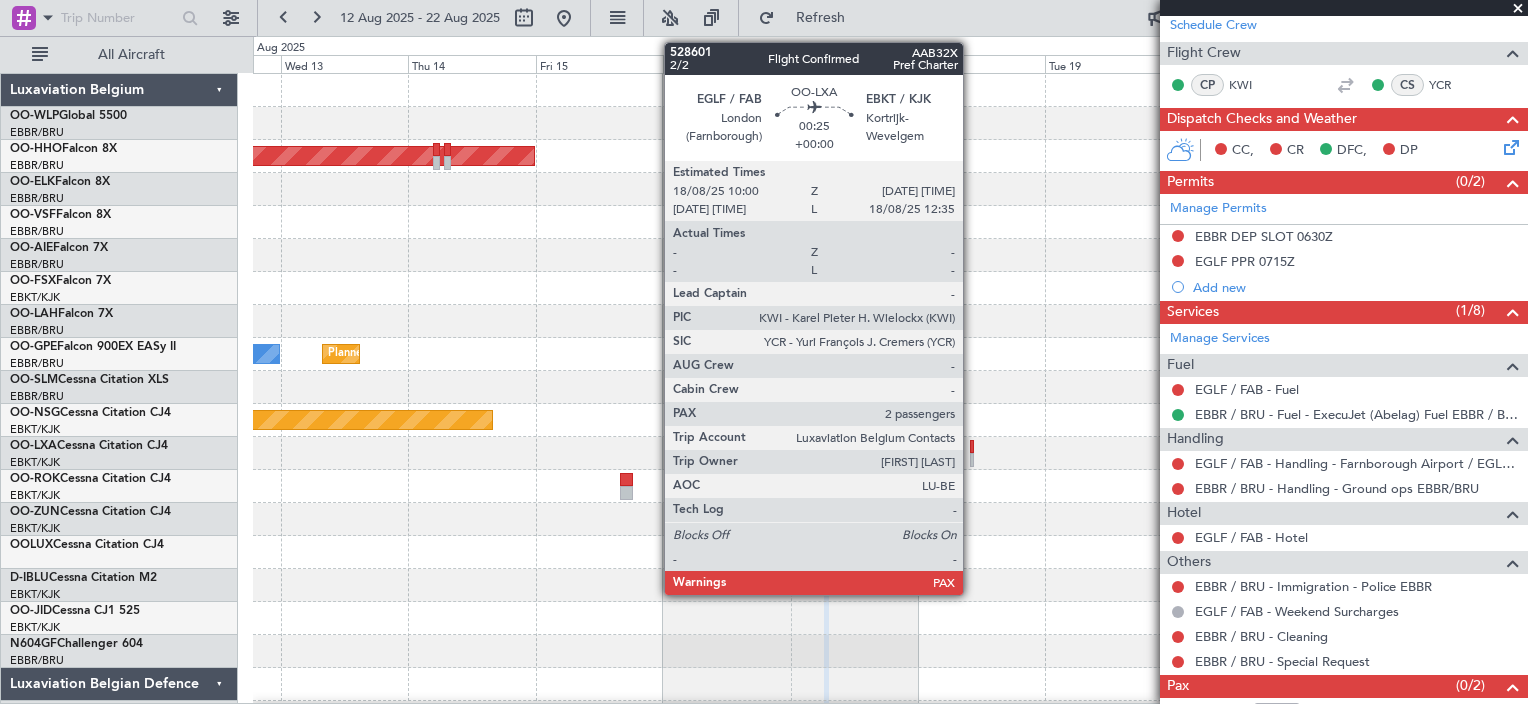 click 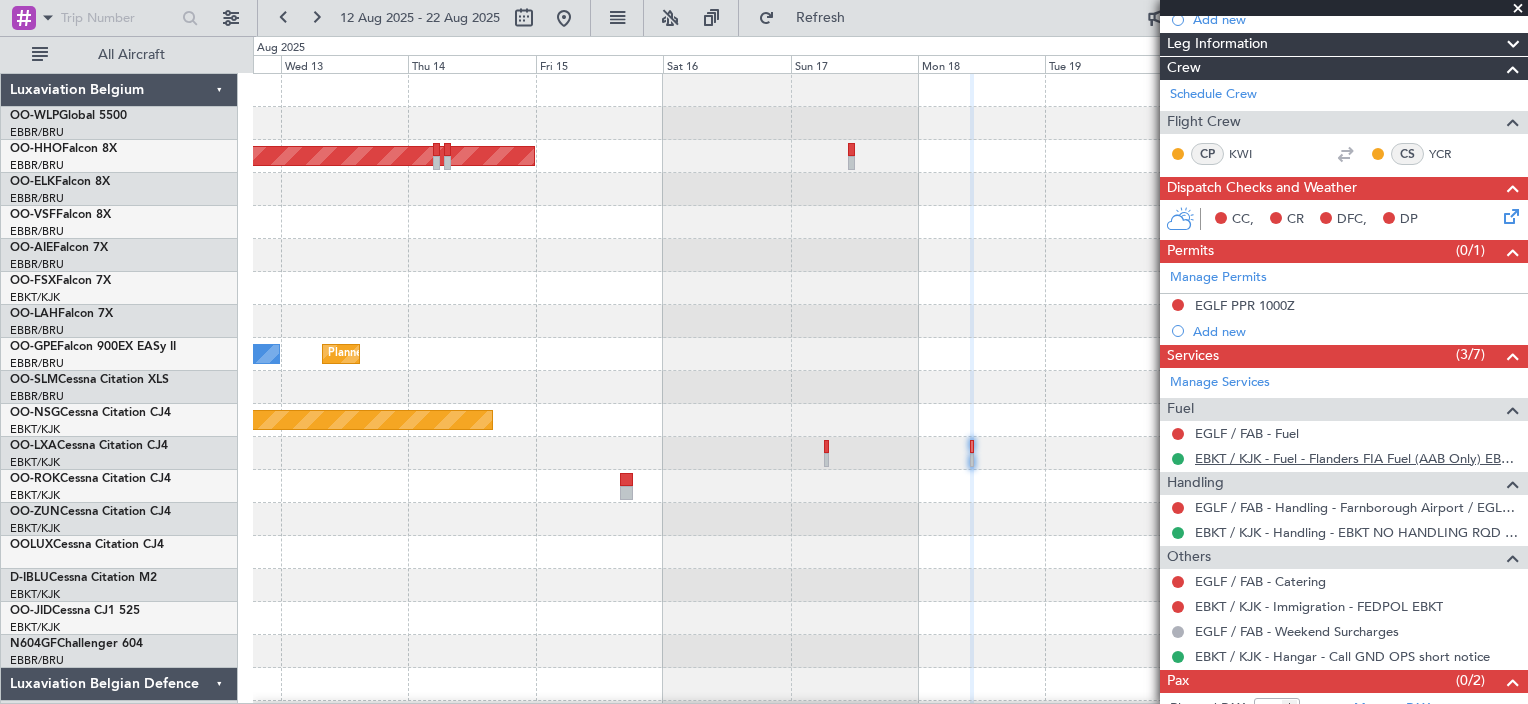 scroll, scrollTop: 306, scrollLeft: 0, axis: vertical 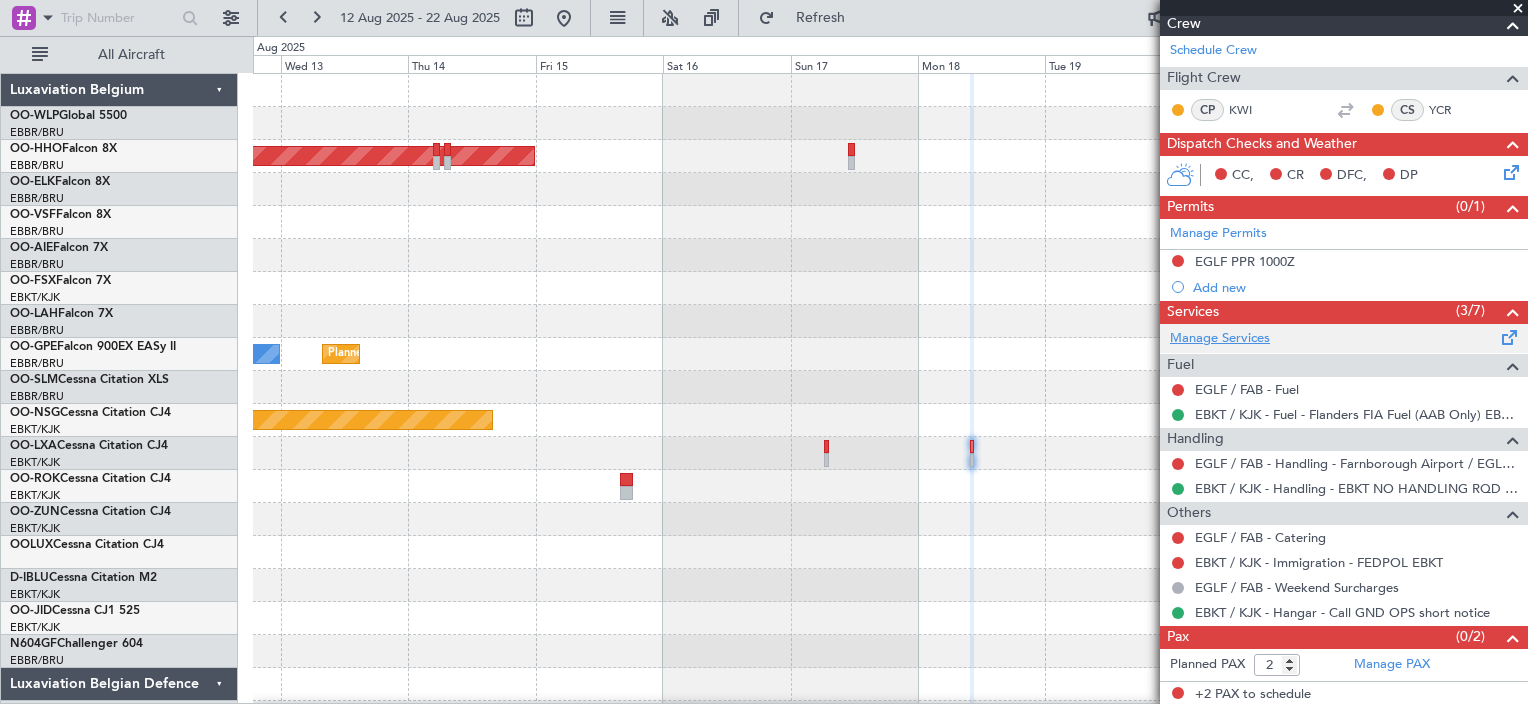 click on "Manage Services" at bounding box center (1220, 339) 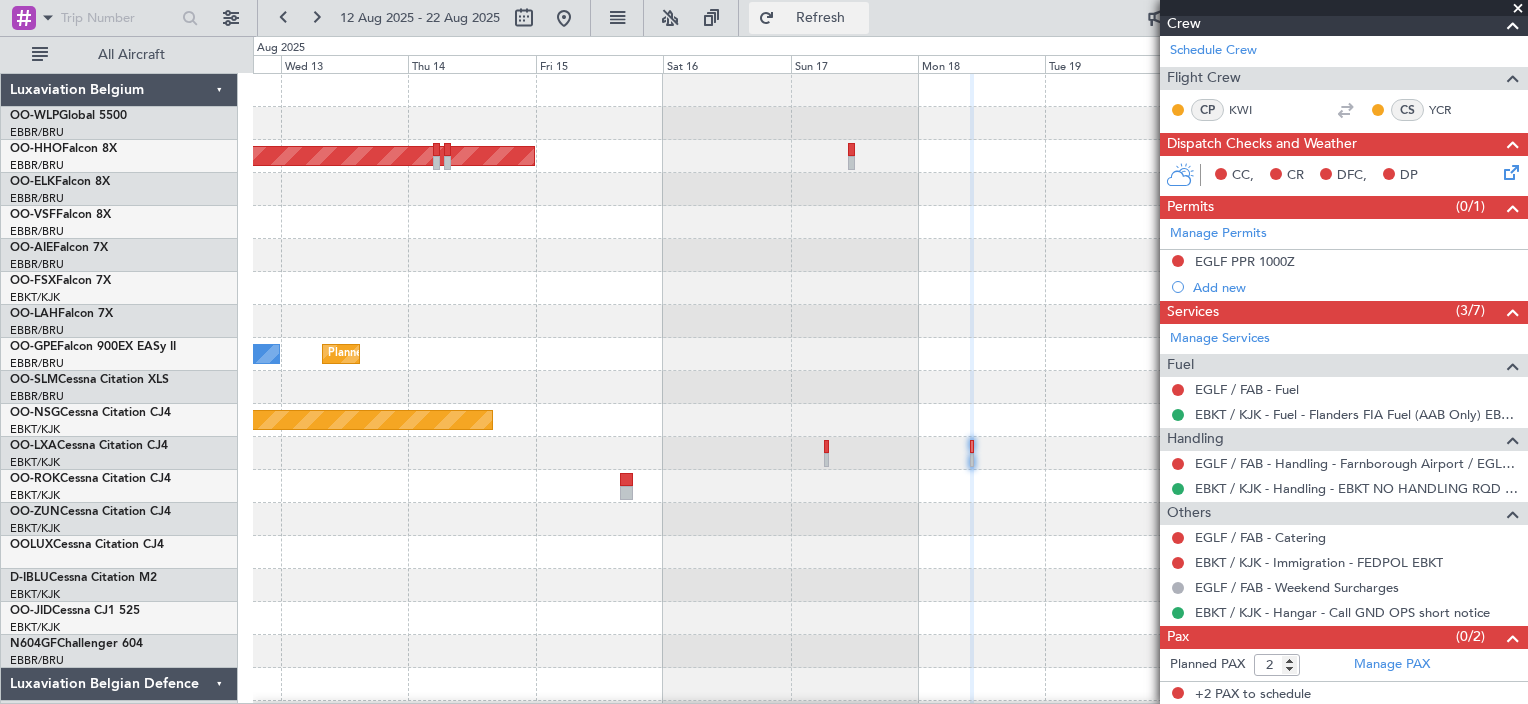 click on "Refresh" 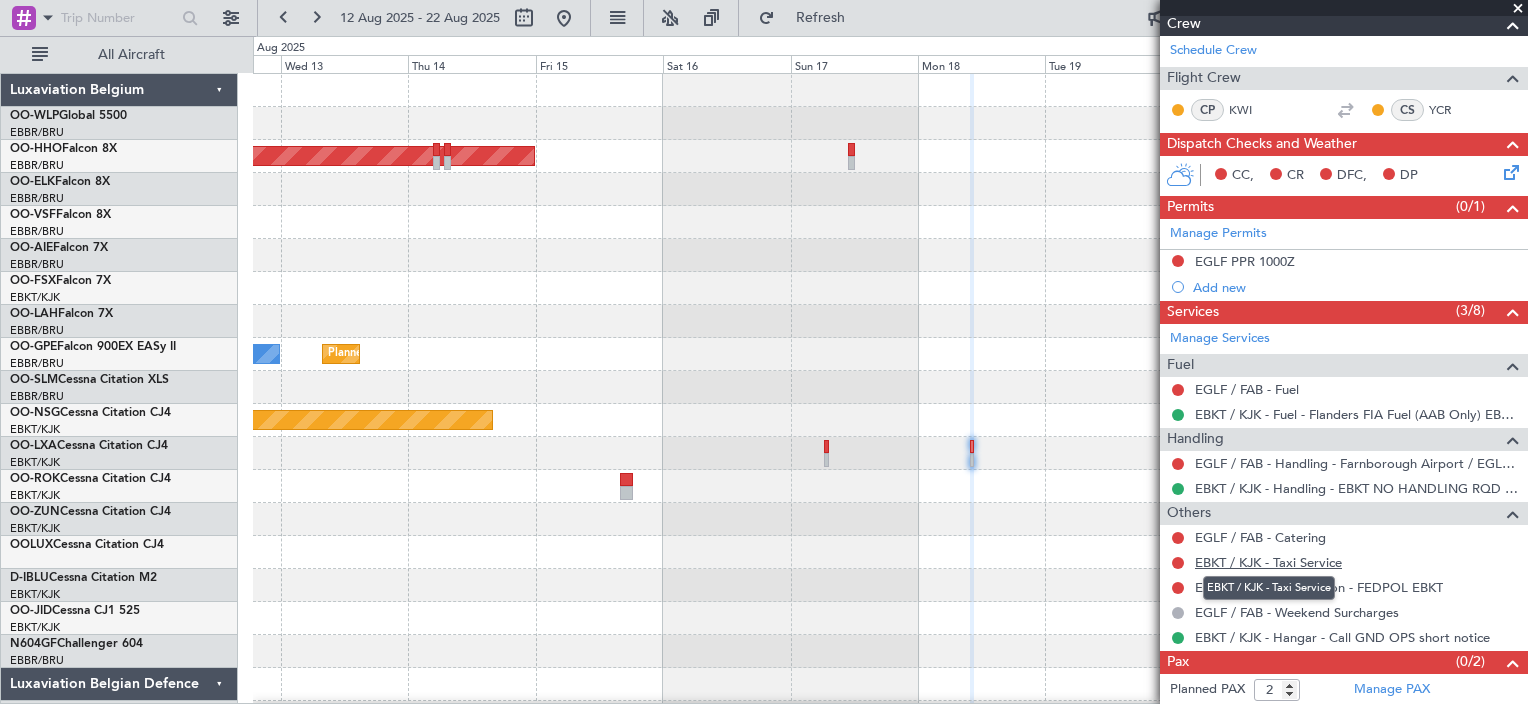 click on "EBKT / KJK - Taxi Service" at bounding box center (1268, 562) 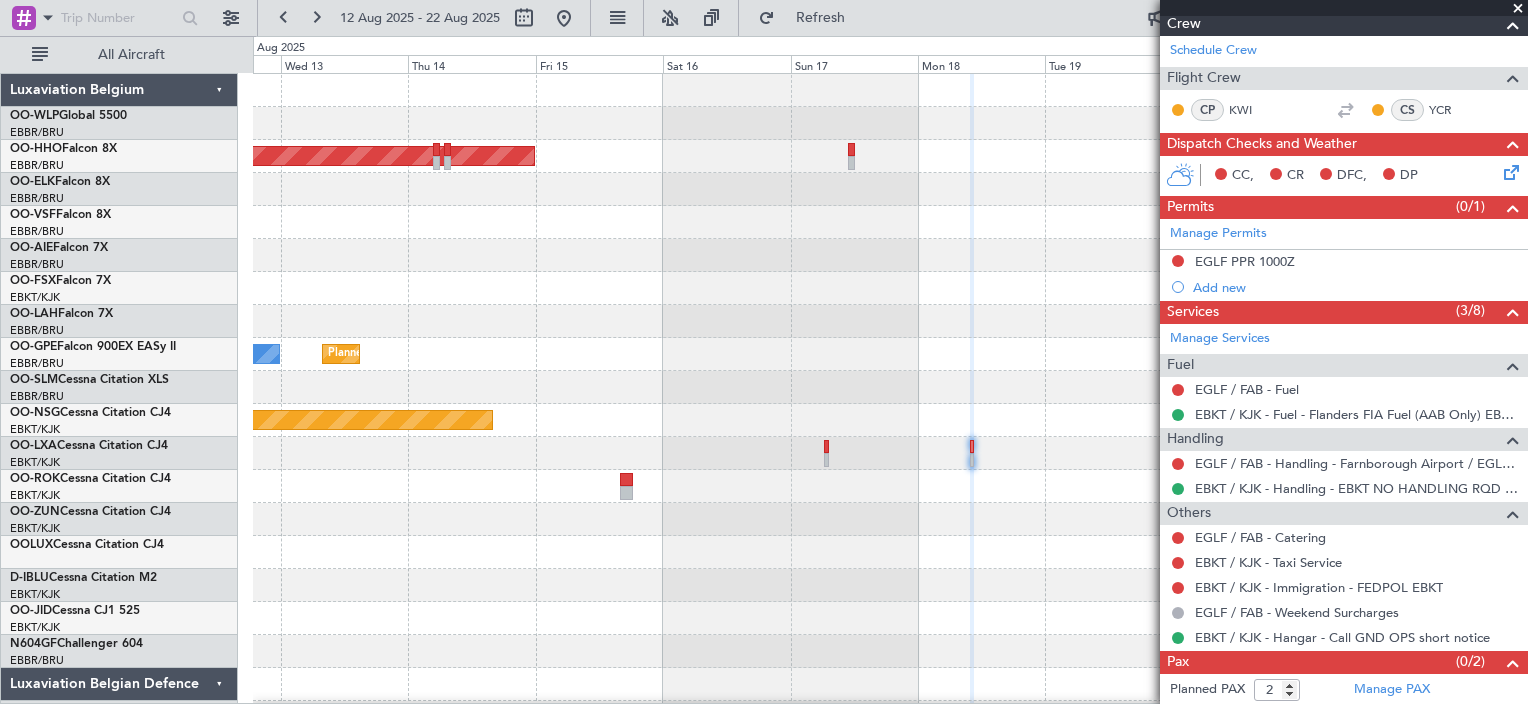 scroll, scrollTop: 0, scrollLeft: 0, axis: both 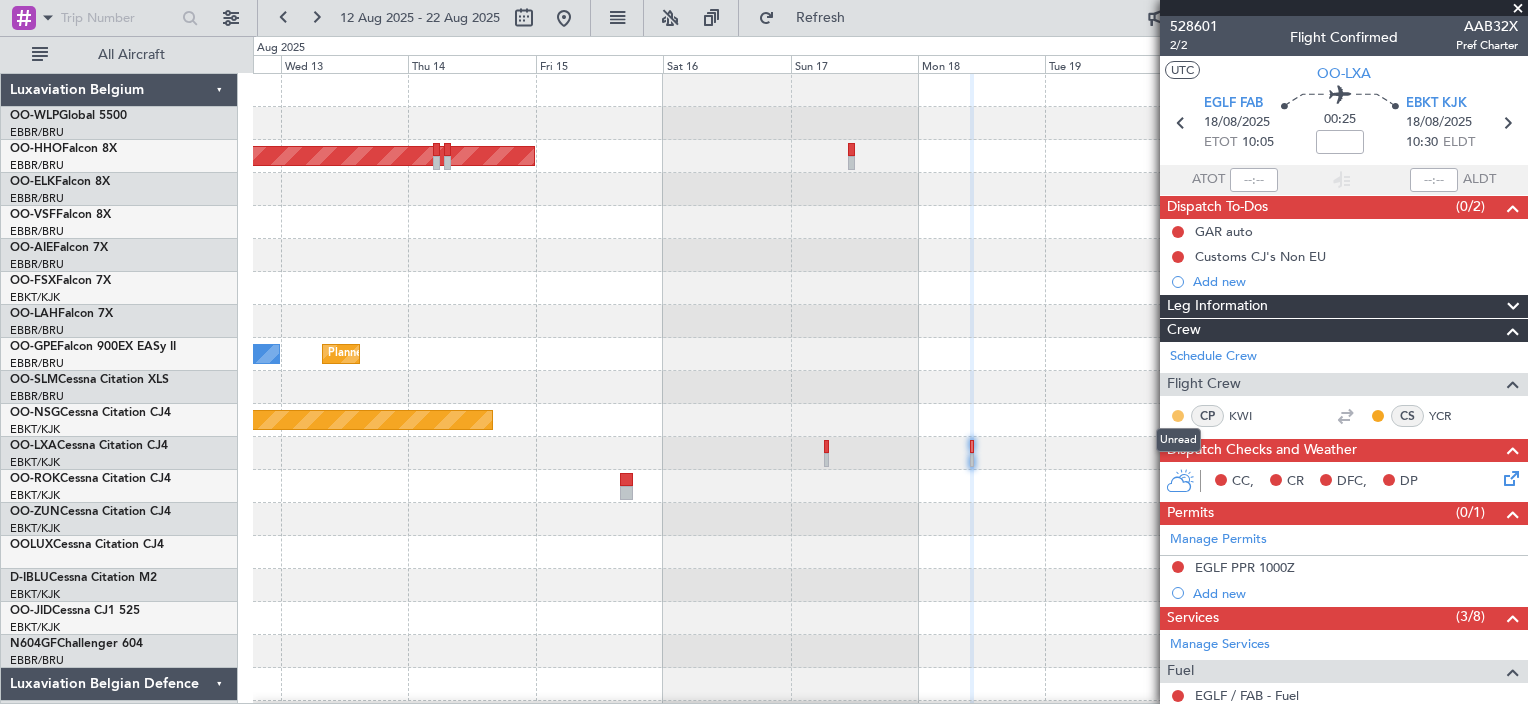 click 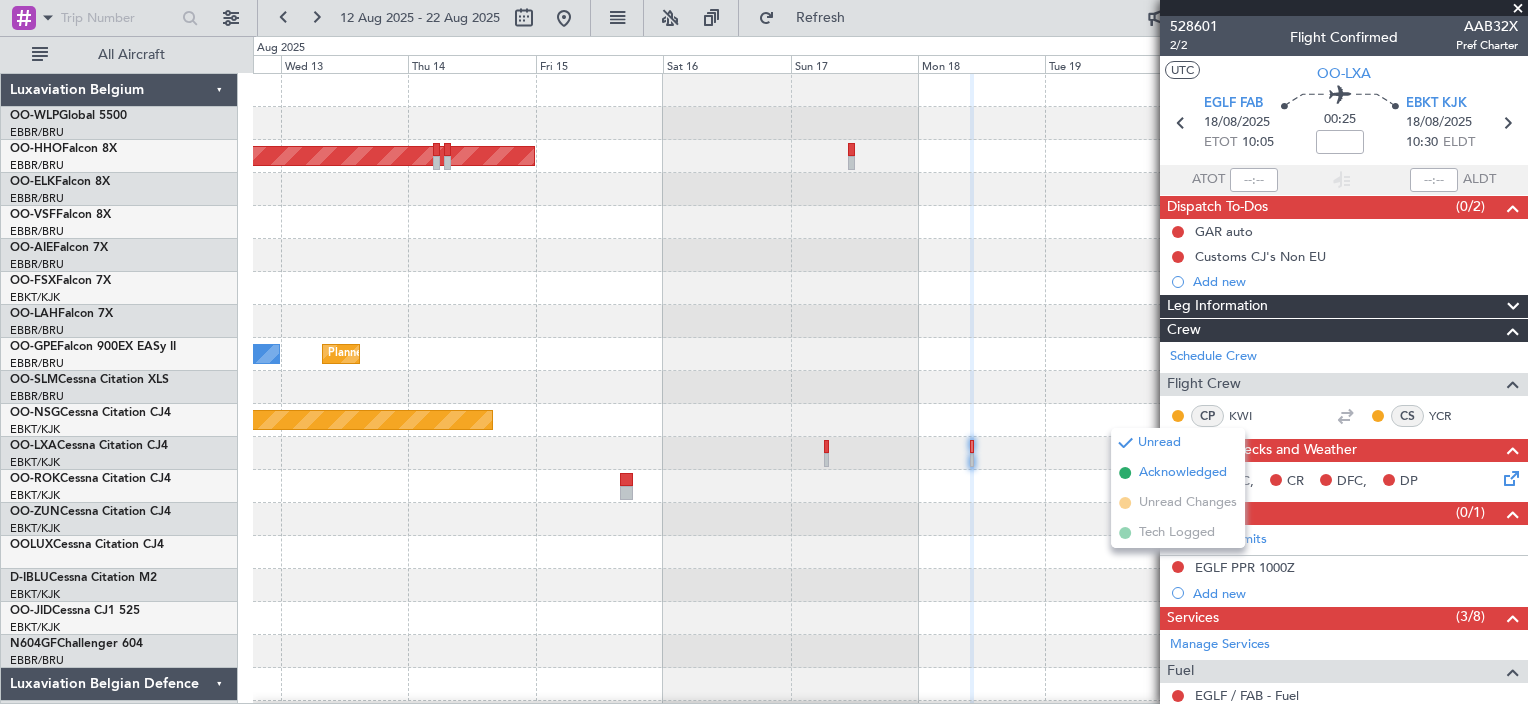 click on "Acknowledged" at bounding box center [1183, 473] 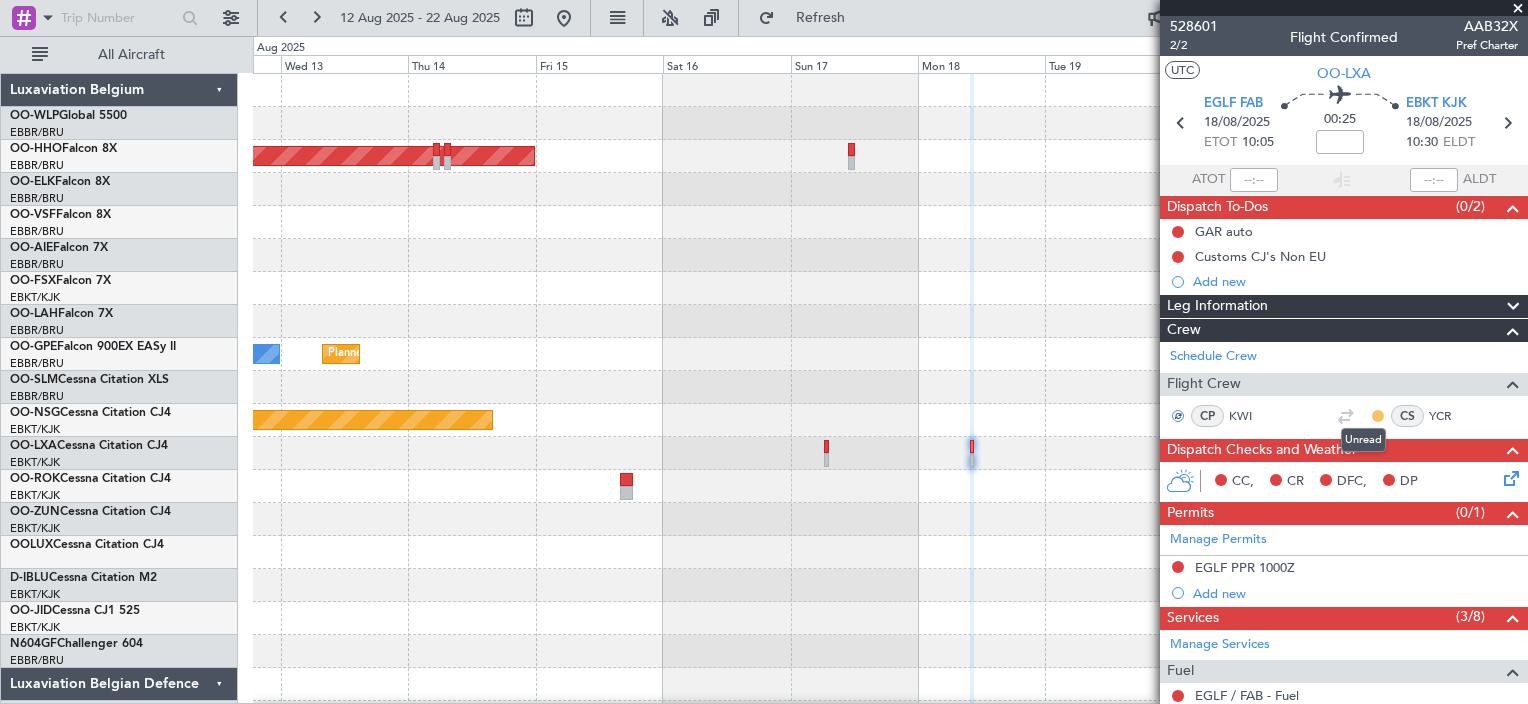 click 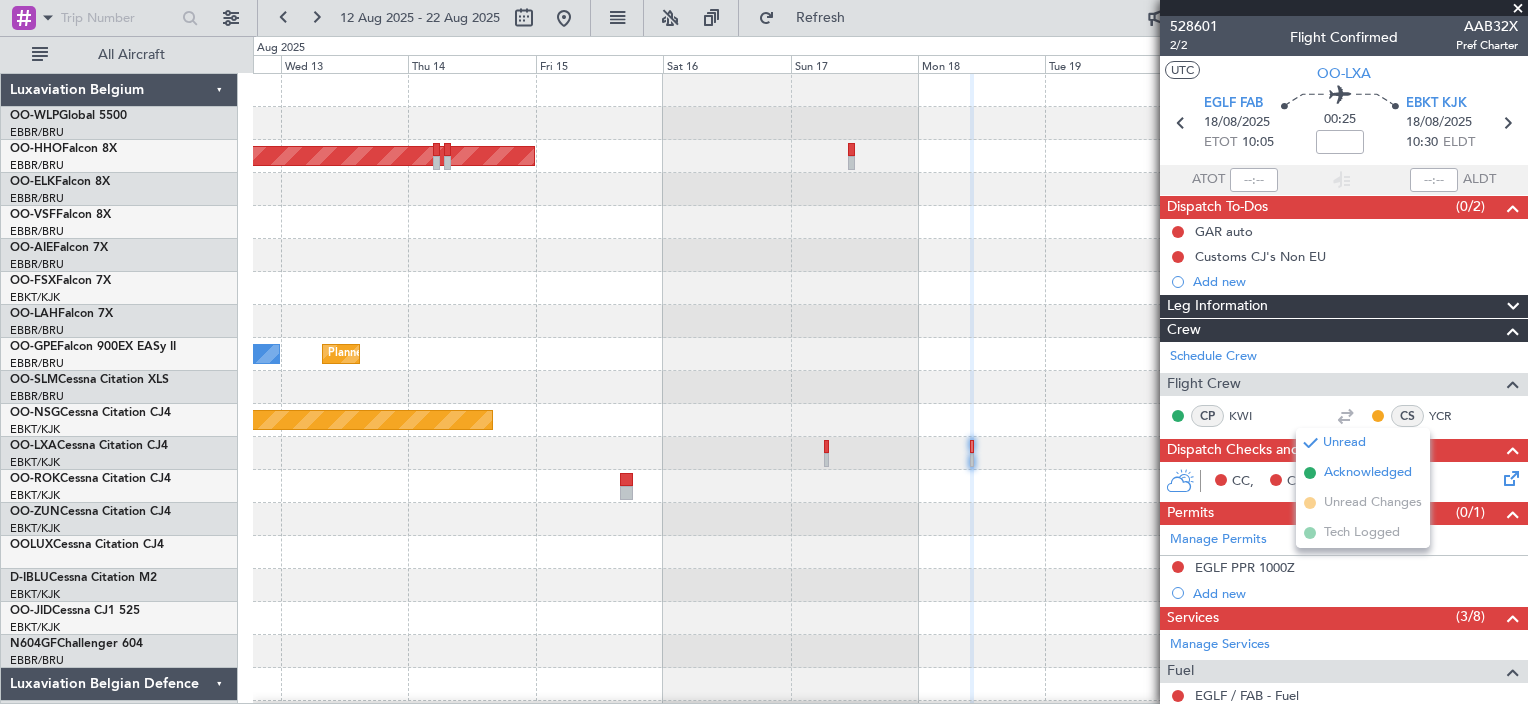 click on "Acknowledged" at bounding box center [1368, 473] 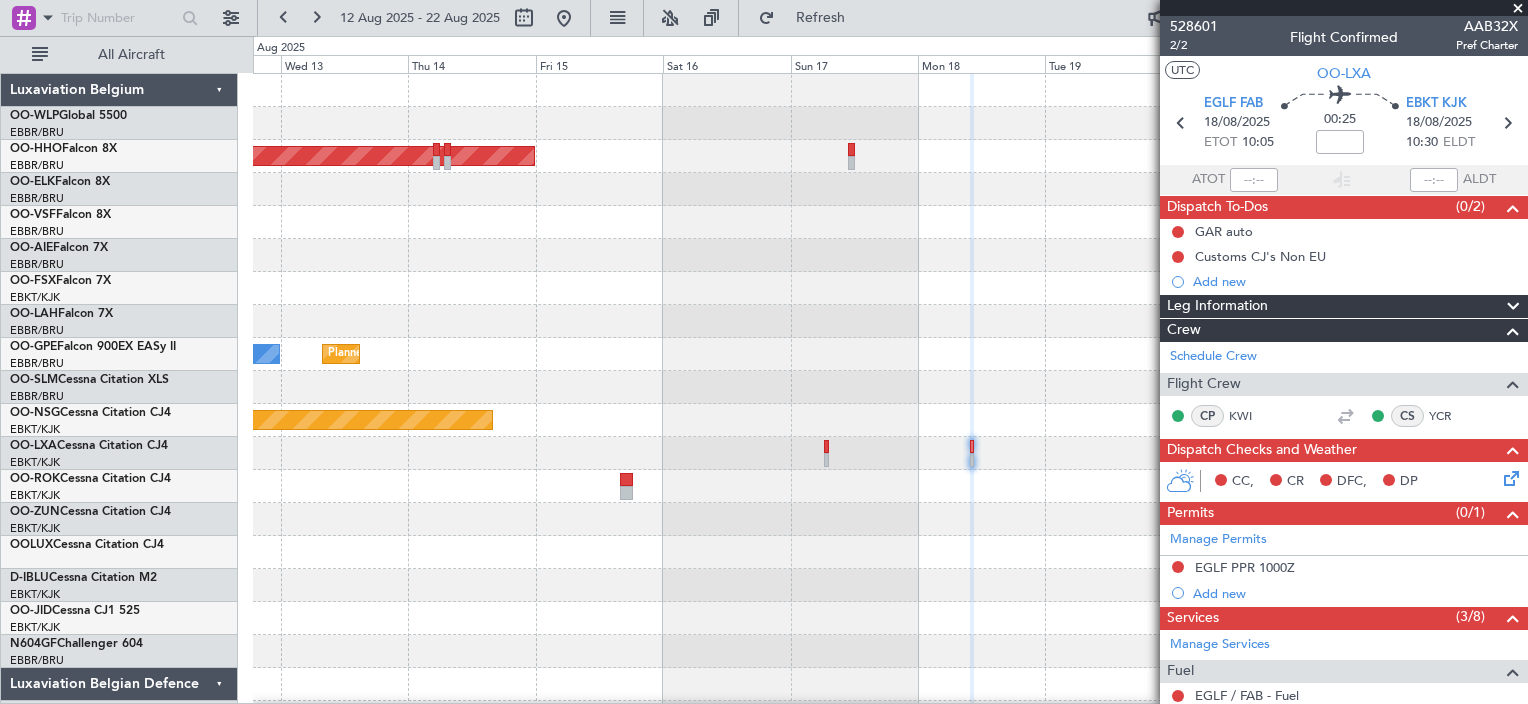 click 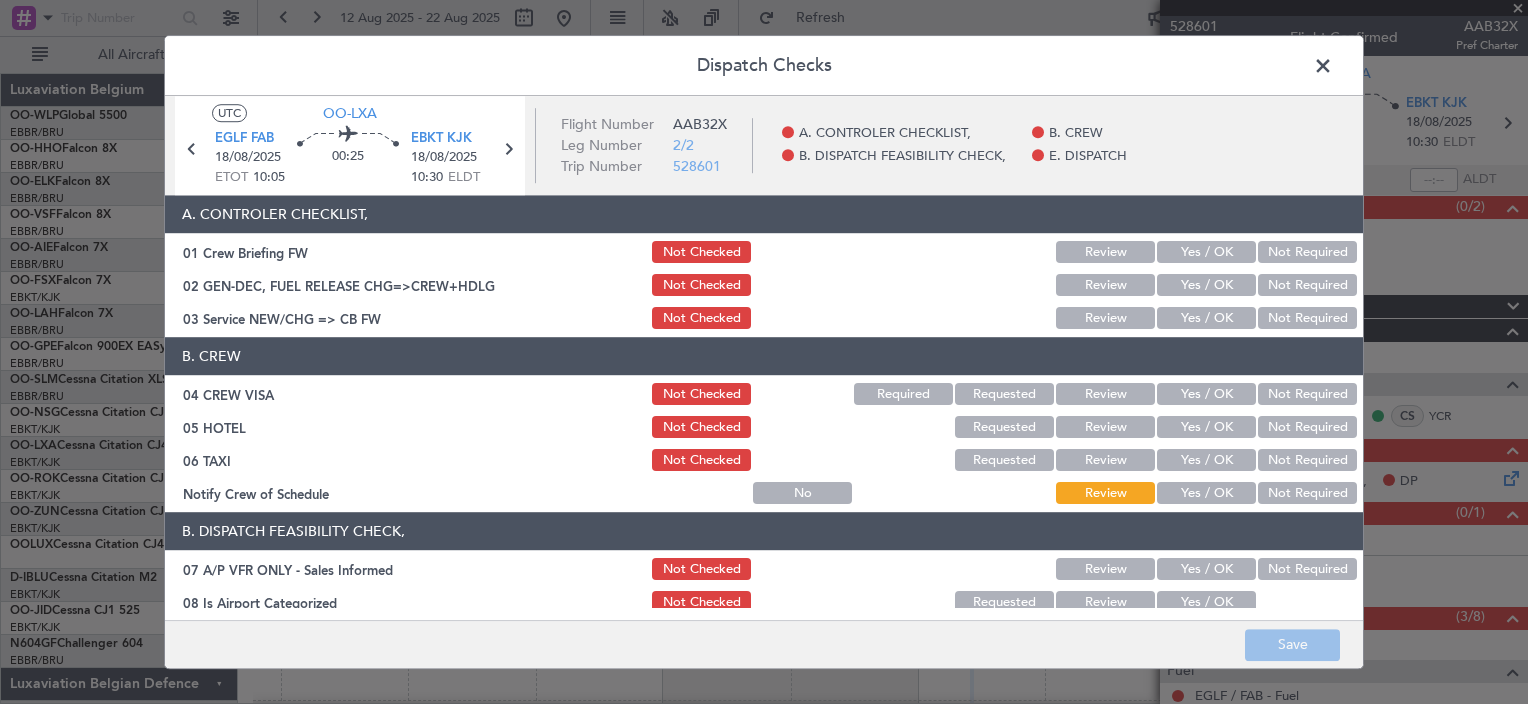 click on "Yes / OK" 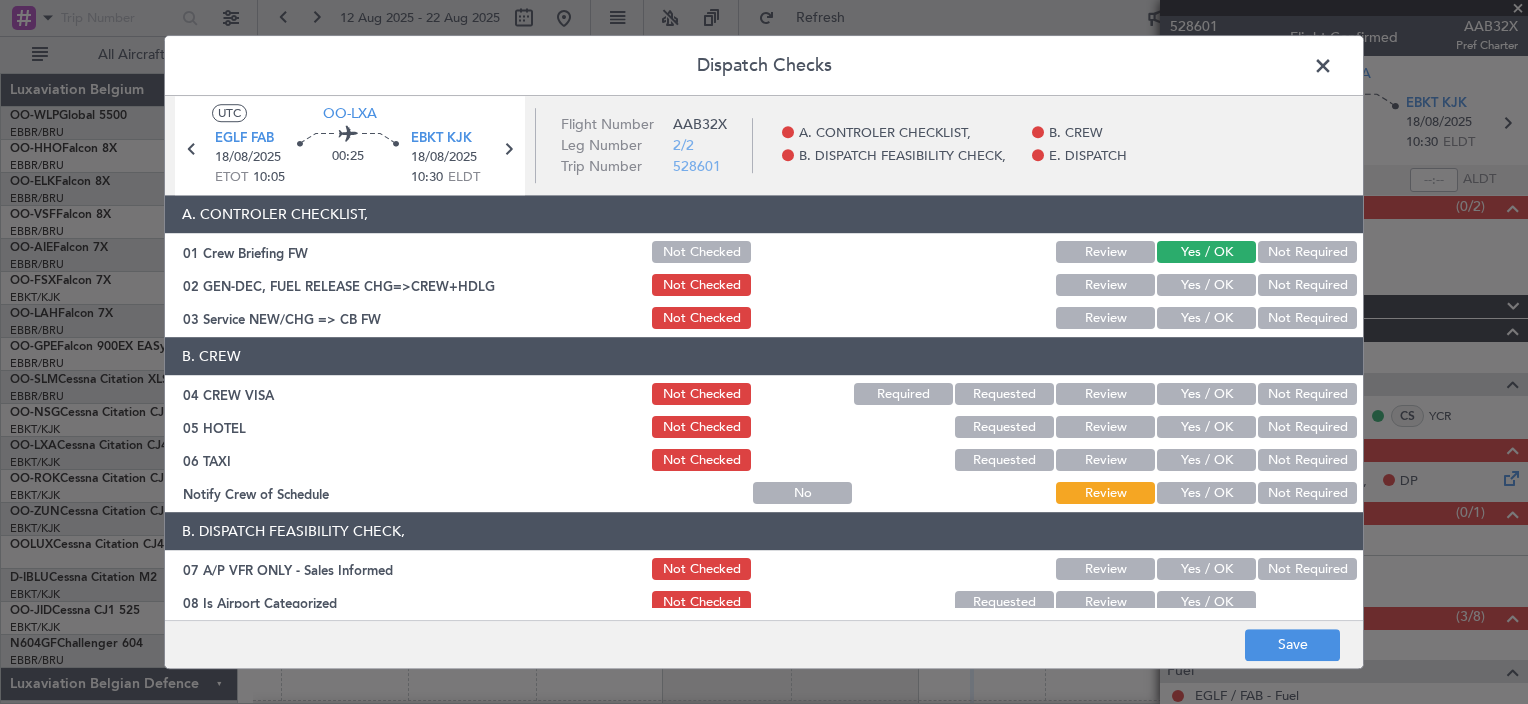 click on "Yes / OK" 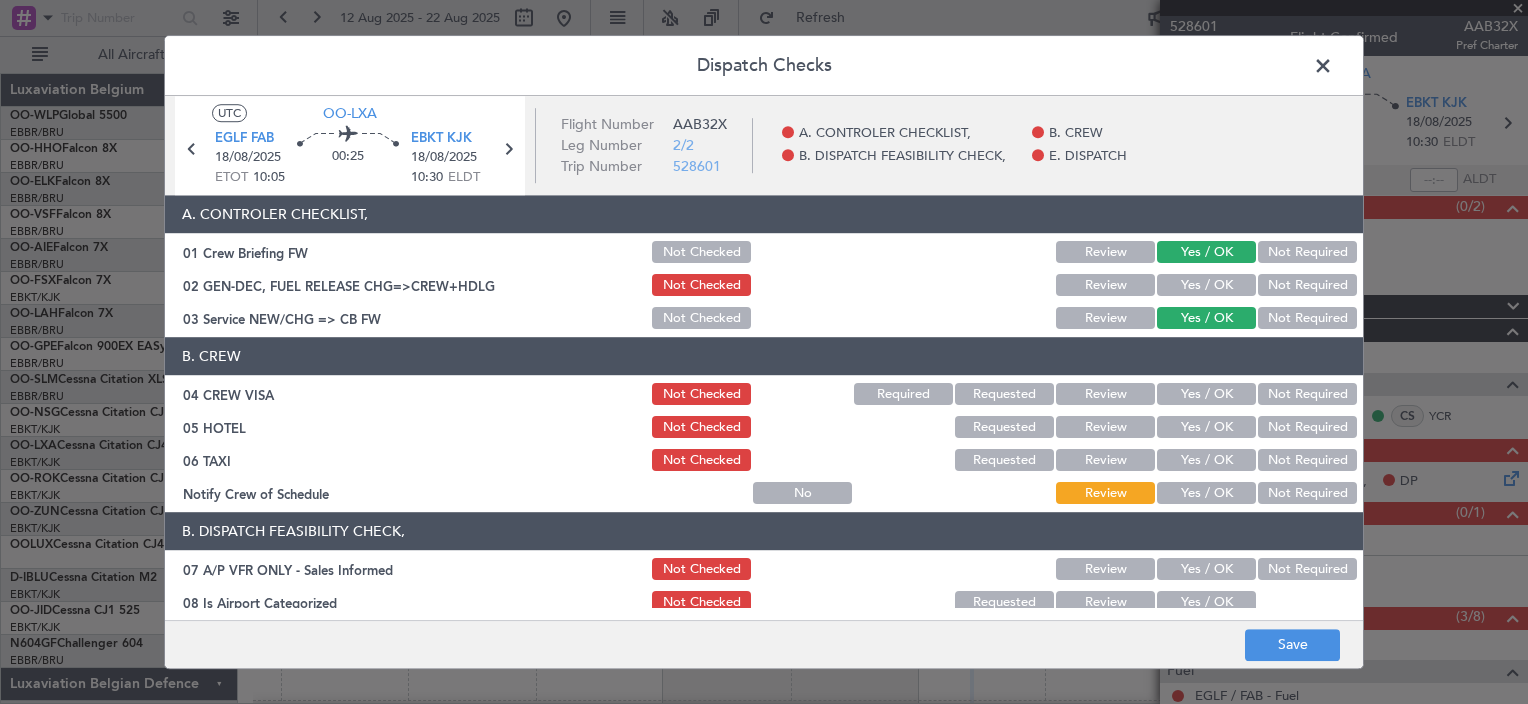 click on "Yes / OK" 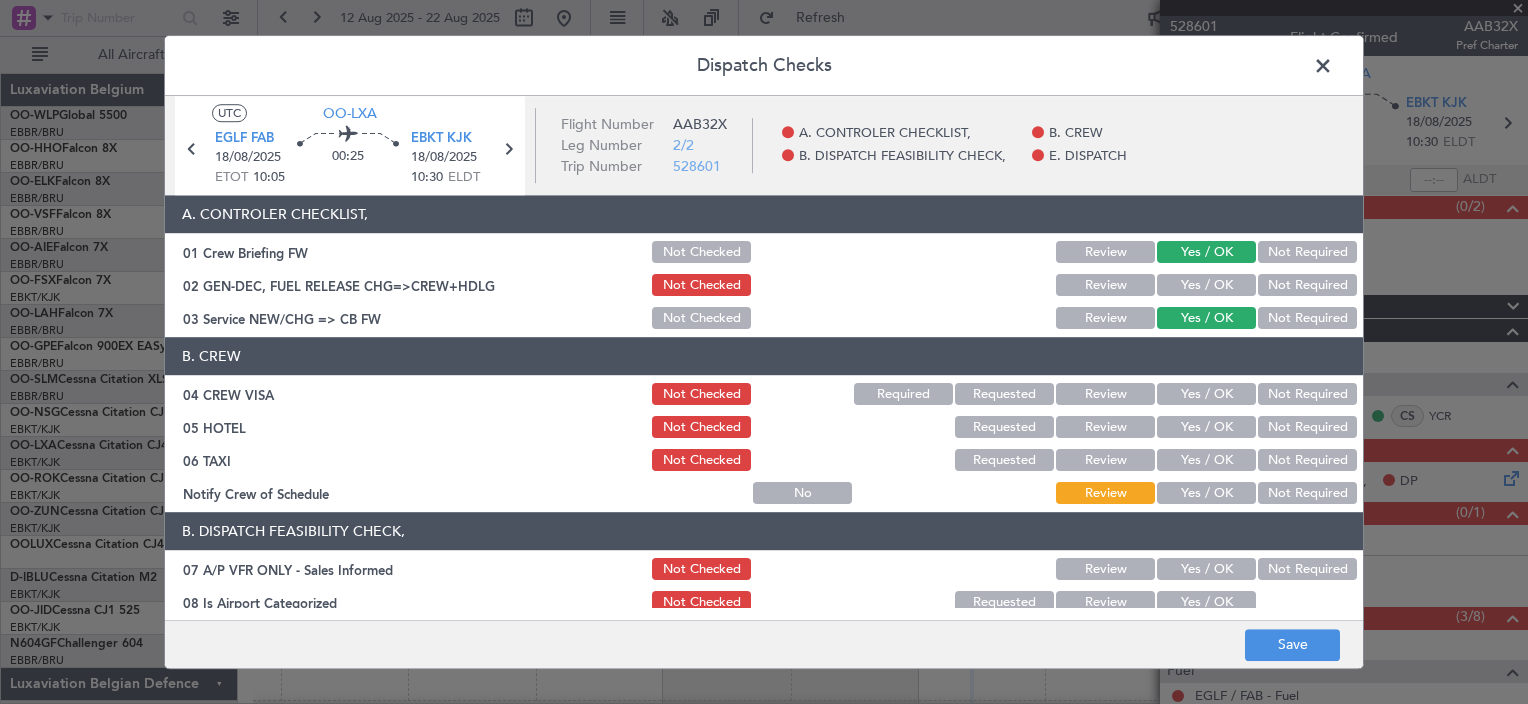 drag, startPoint x: 691, startPoint y: 239, endPoint x: 690, endPoint y: 251, distance: 12.0415945 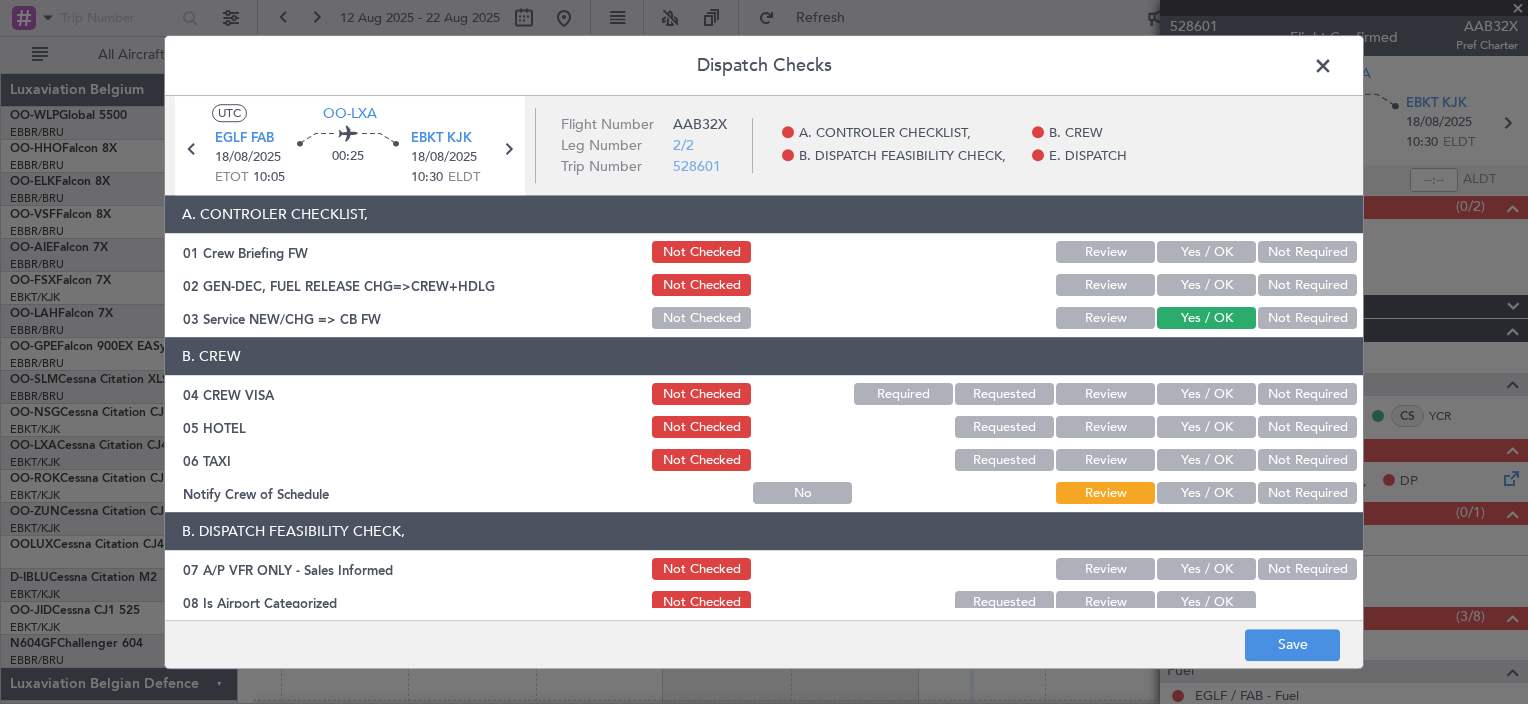 click on "Yes / OK" 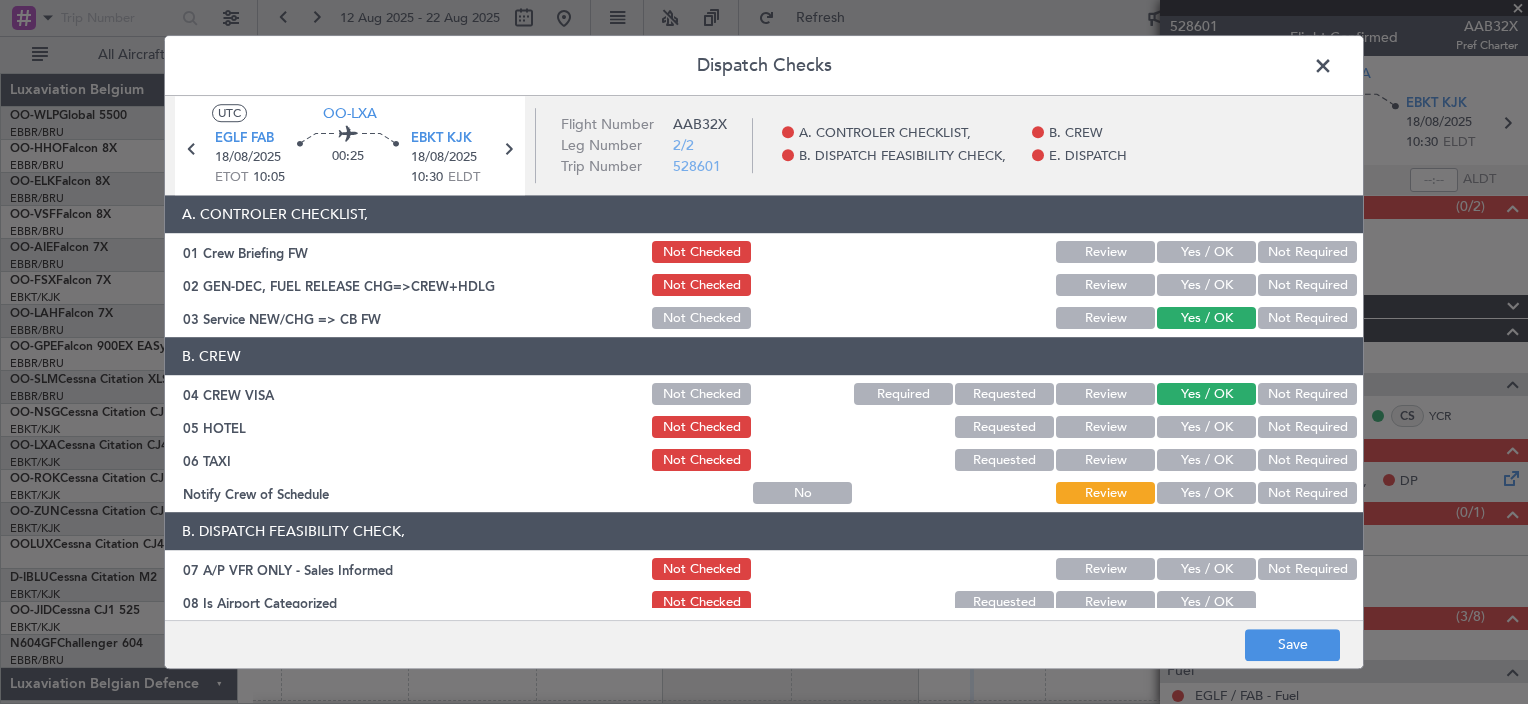 click on "Yes / OK" 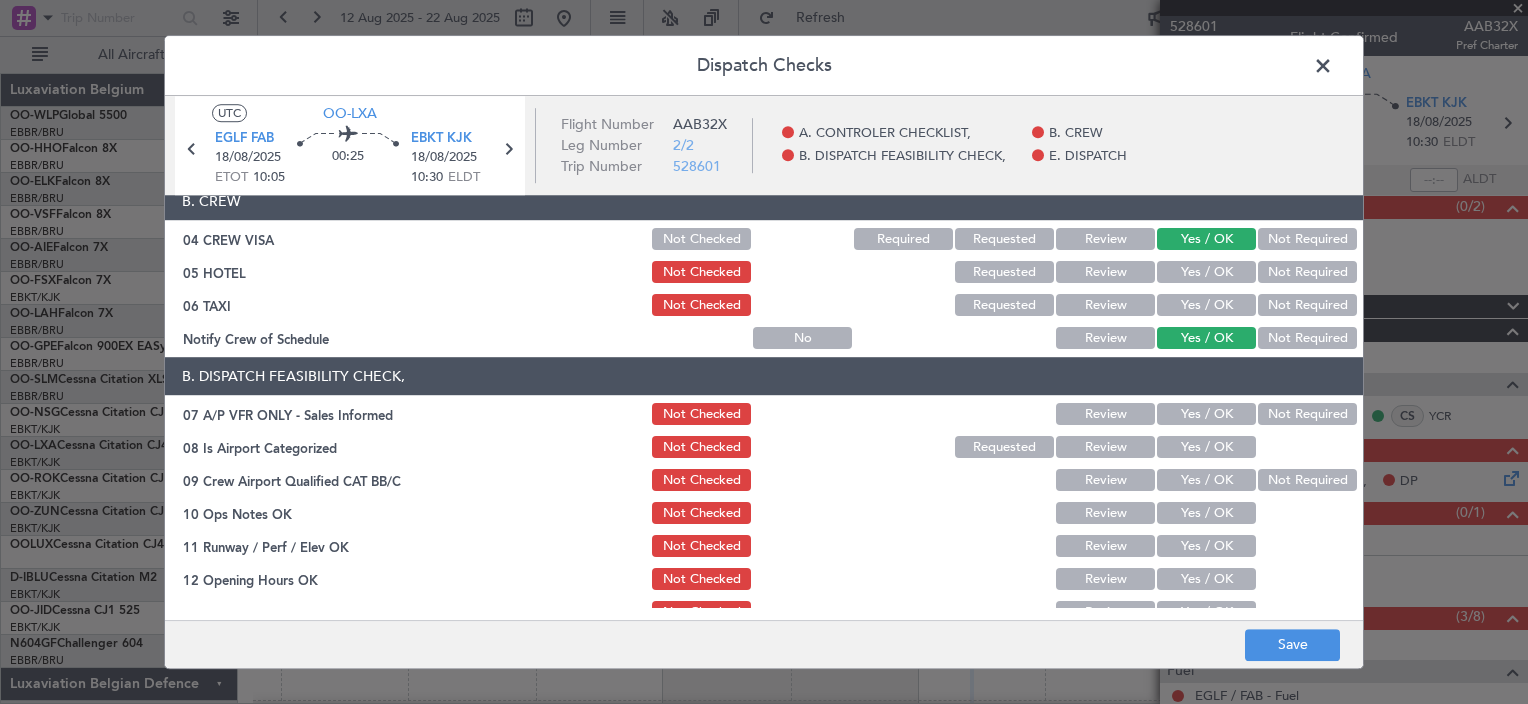 scroll, scrollTop: 156, scrollLeft: 0, axis: vertical 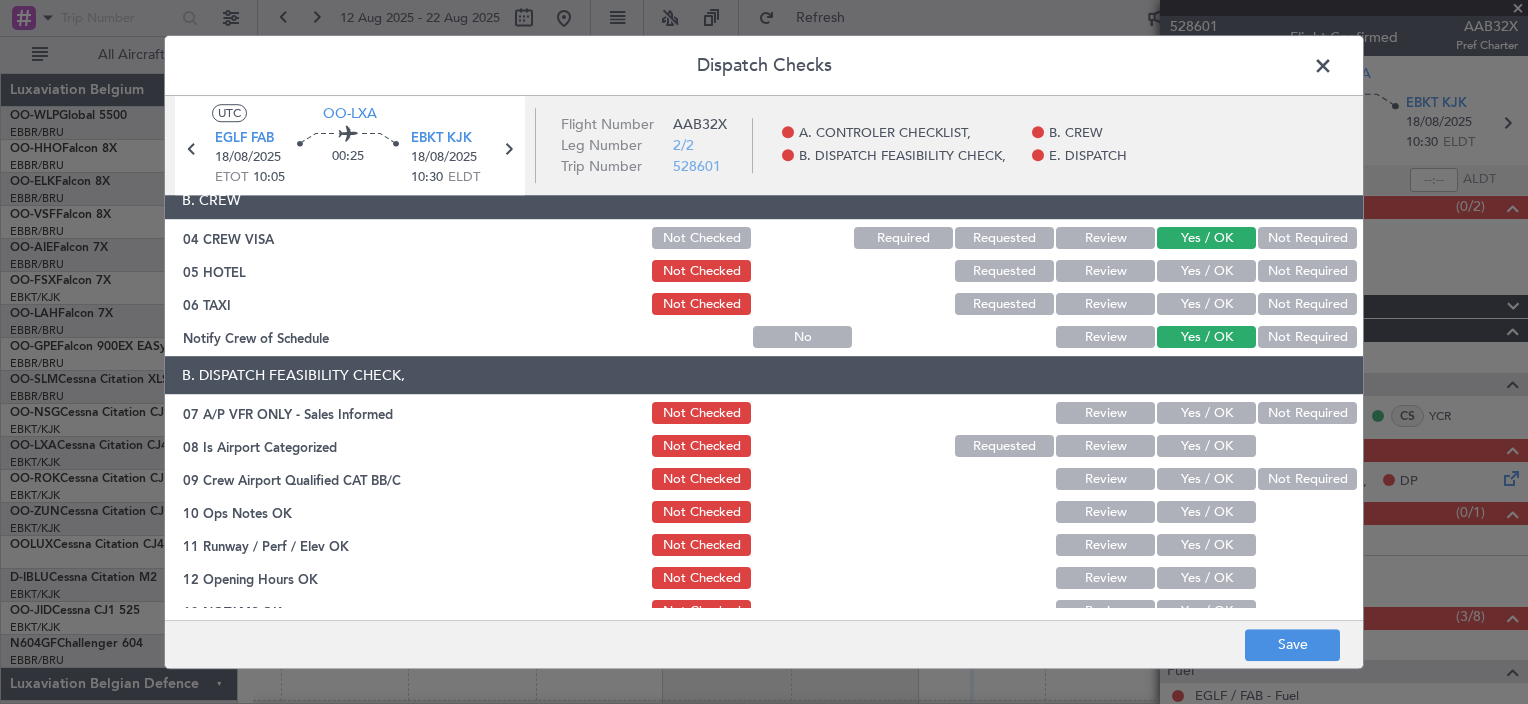 click on "Yes / OK" 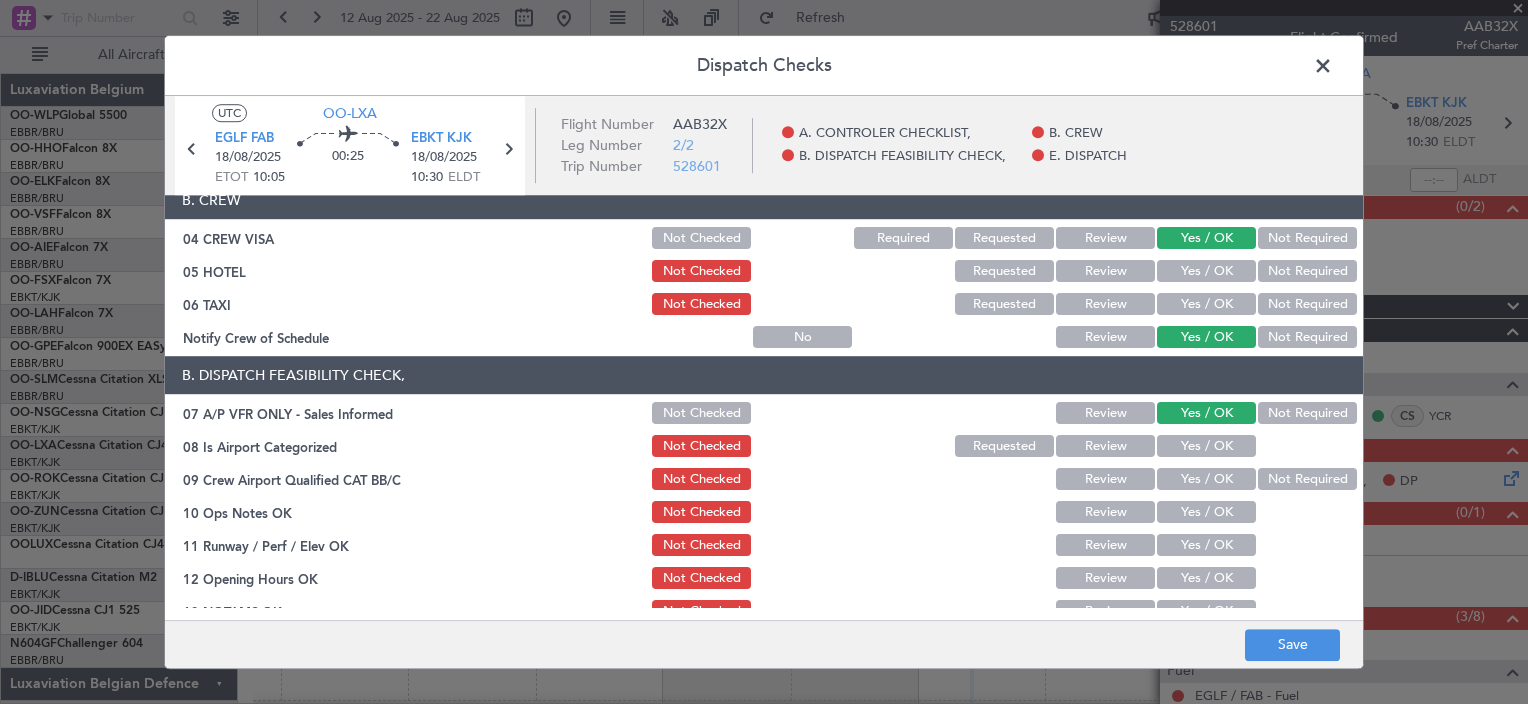 scroll, scrollTop: 284, scrollLeft: 0, axis: vertical 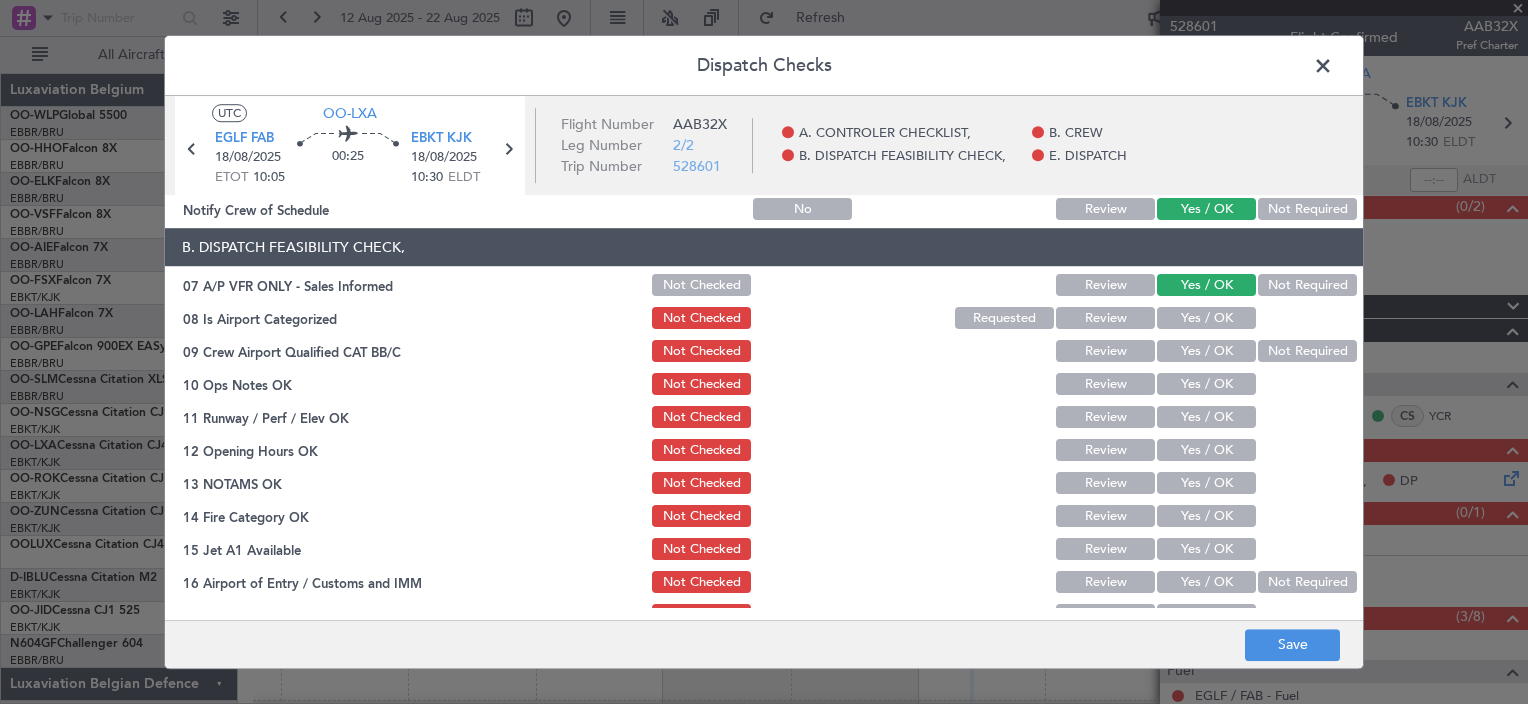 click on "Yes / OK" 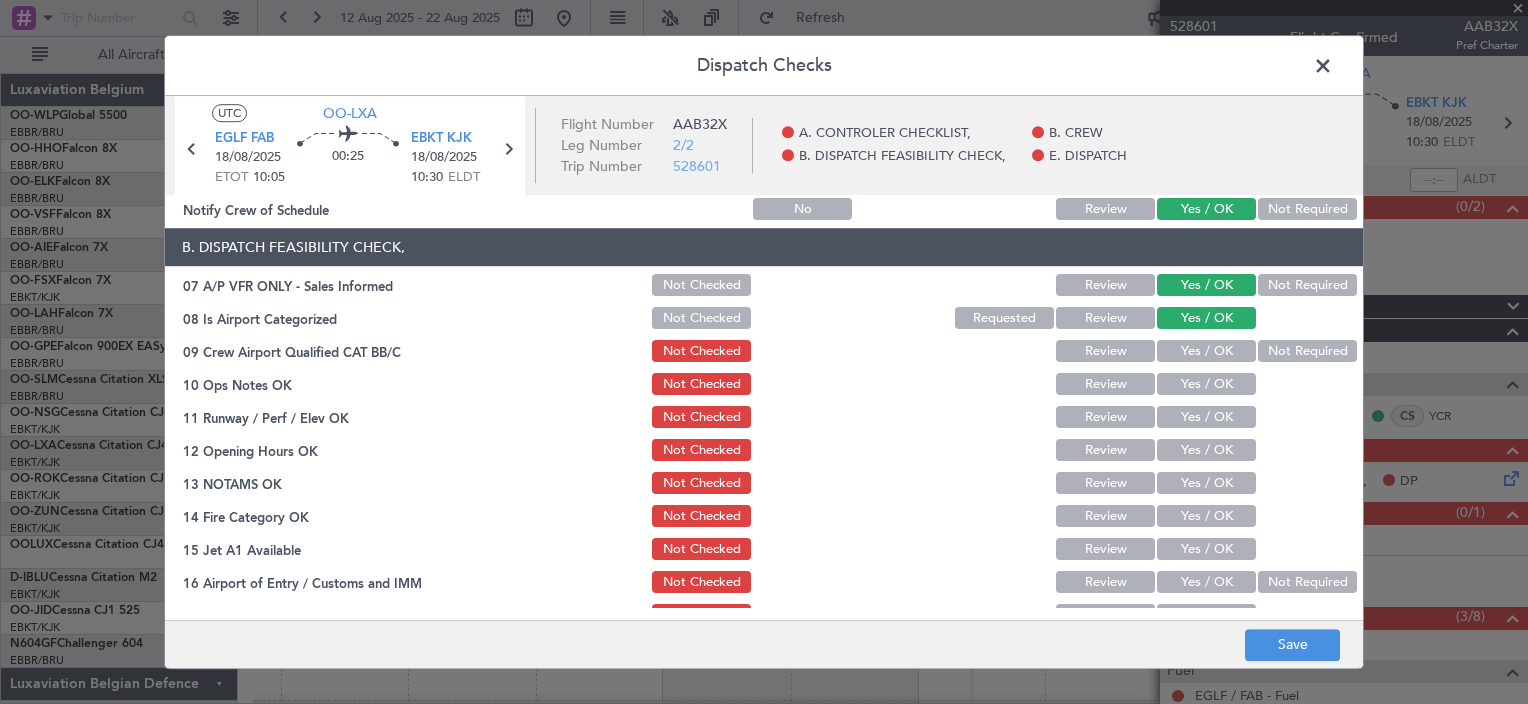 click on "Yes / OK" 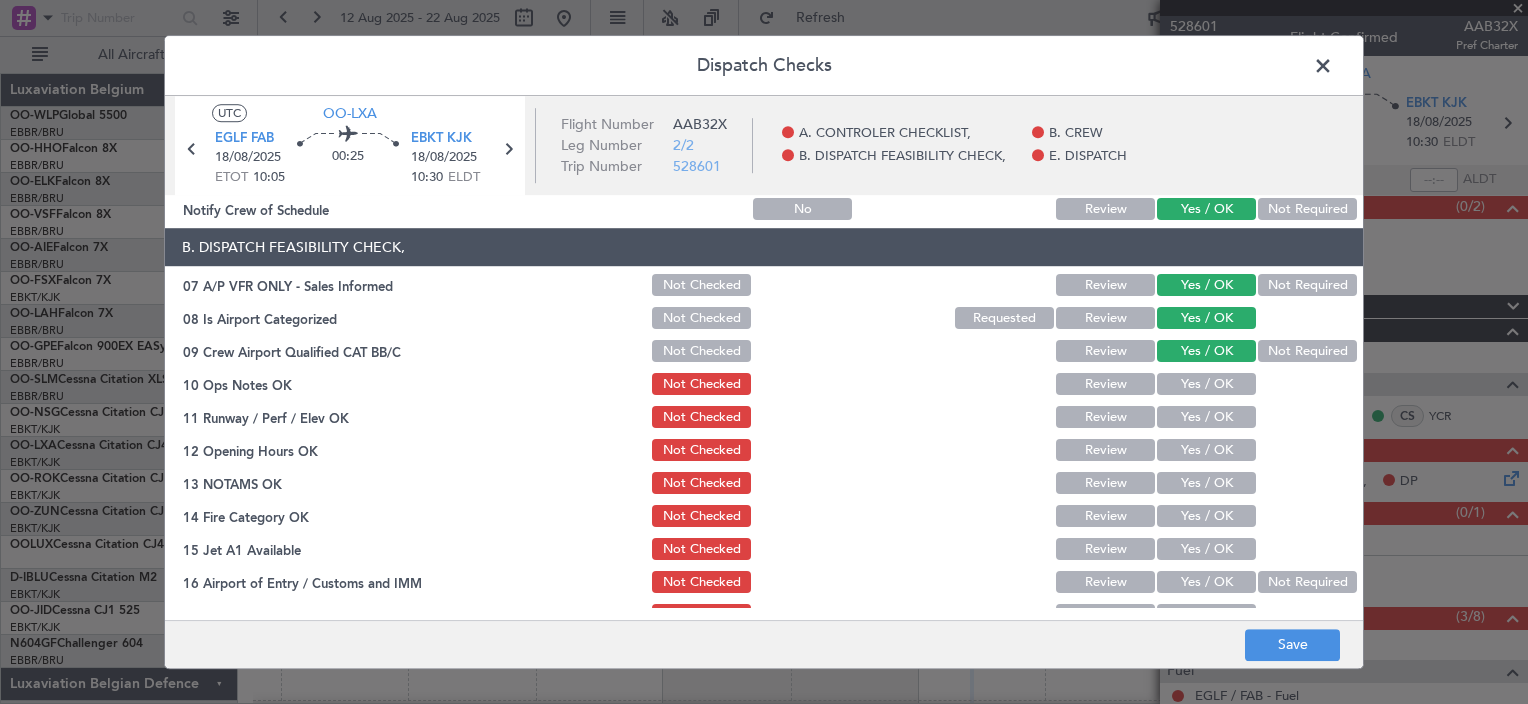 click on "Yes / OK" 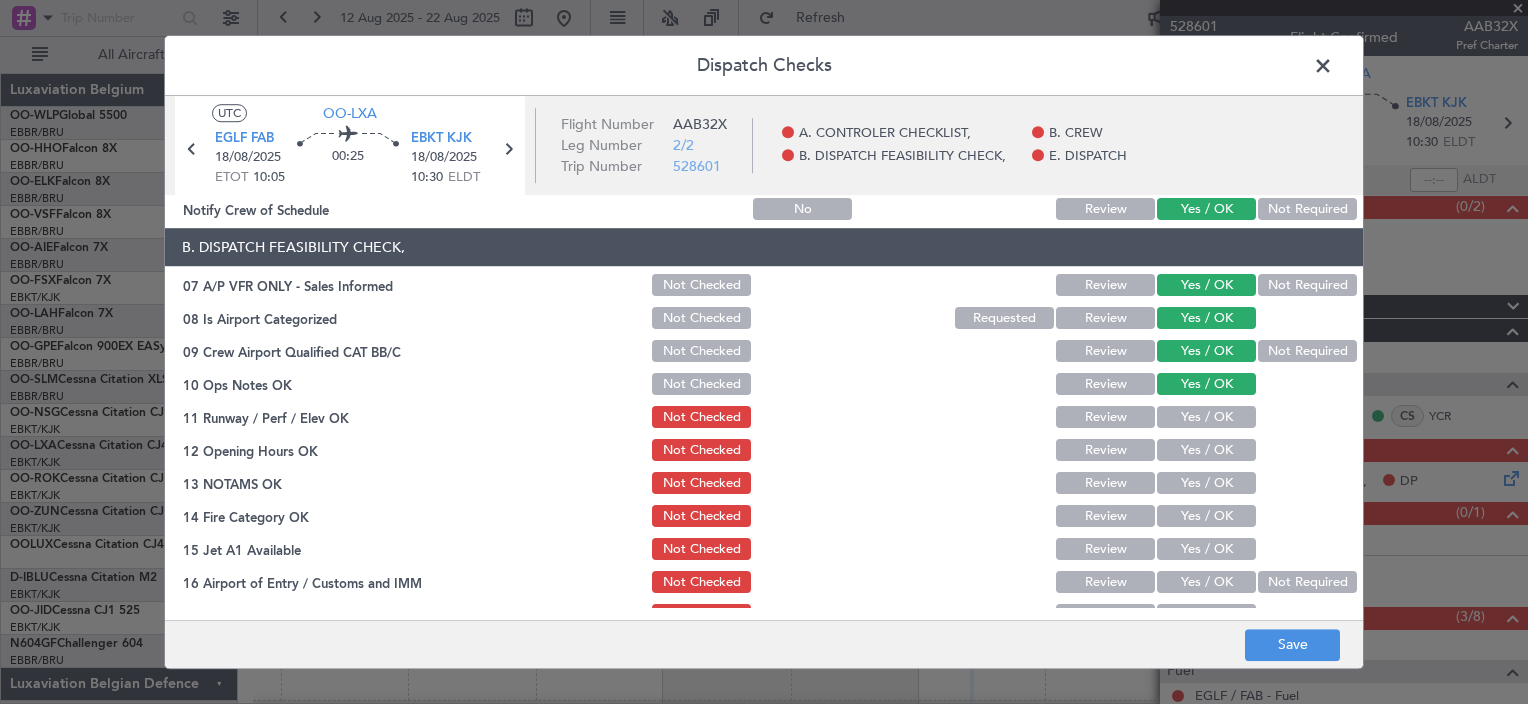click on "Yes / OK" 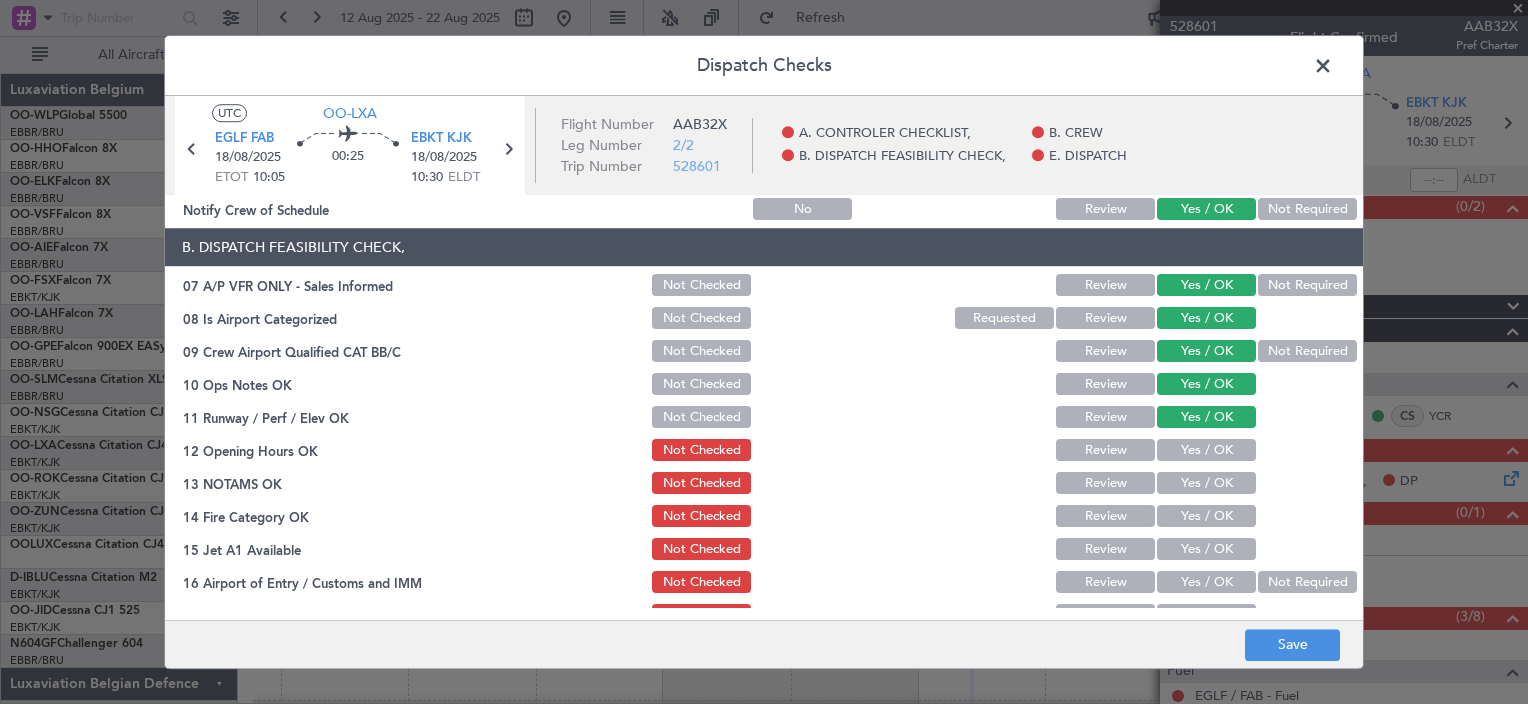 click on "Yes / OK" 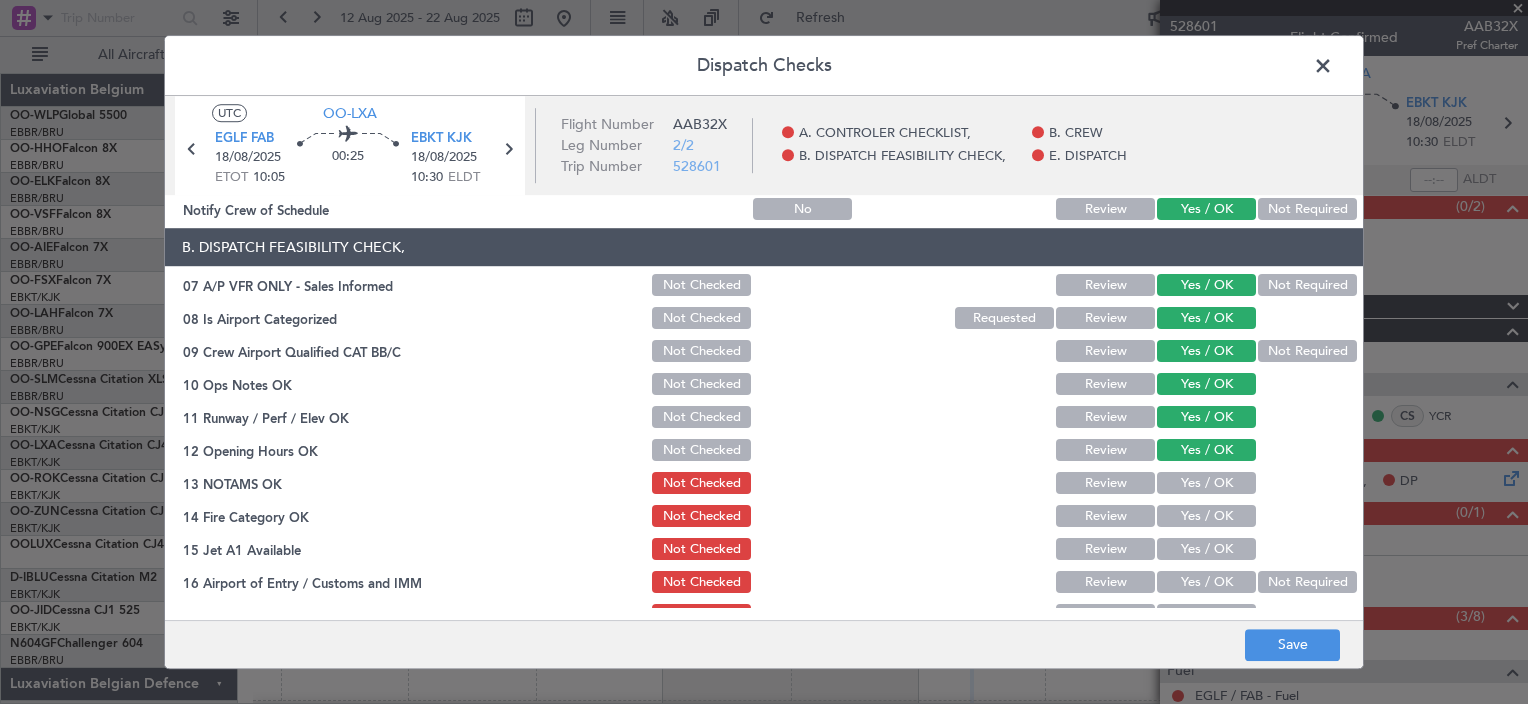 scroll, scrollTop: 406, scrollLeft: 0, axis: vertical 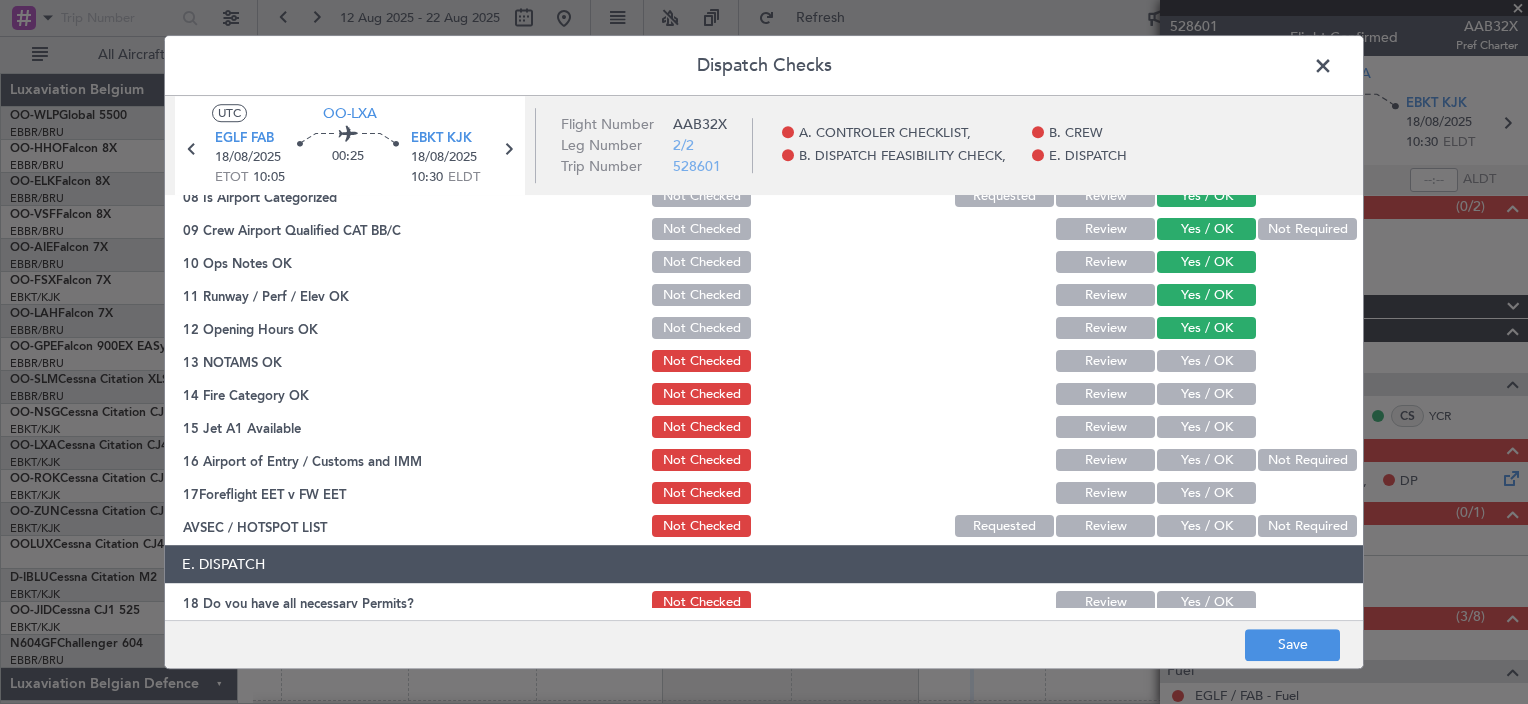 click on "Yes / OK" 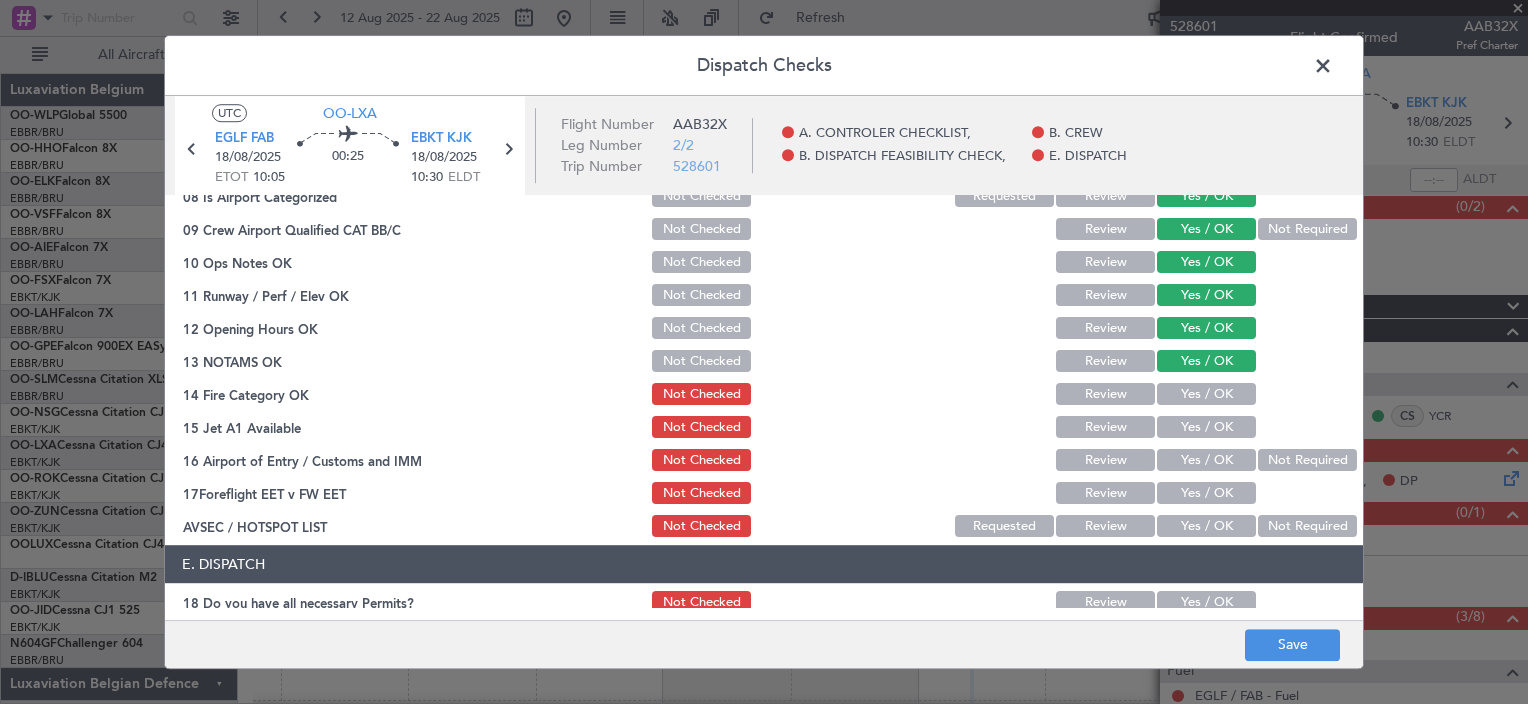 click on "Yes / OK" 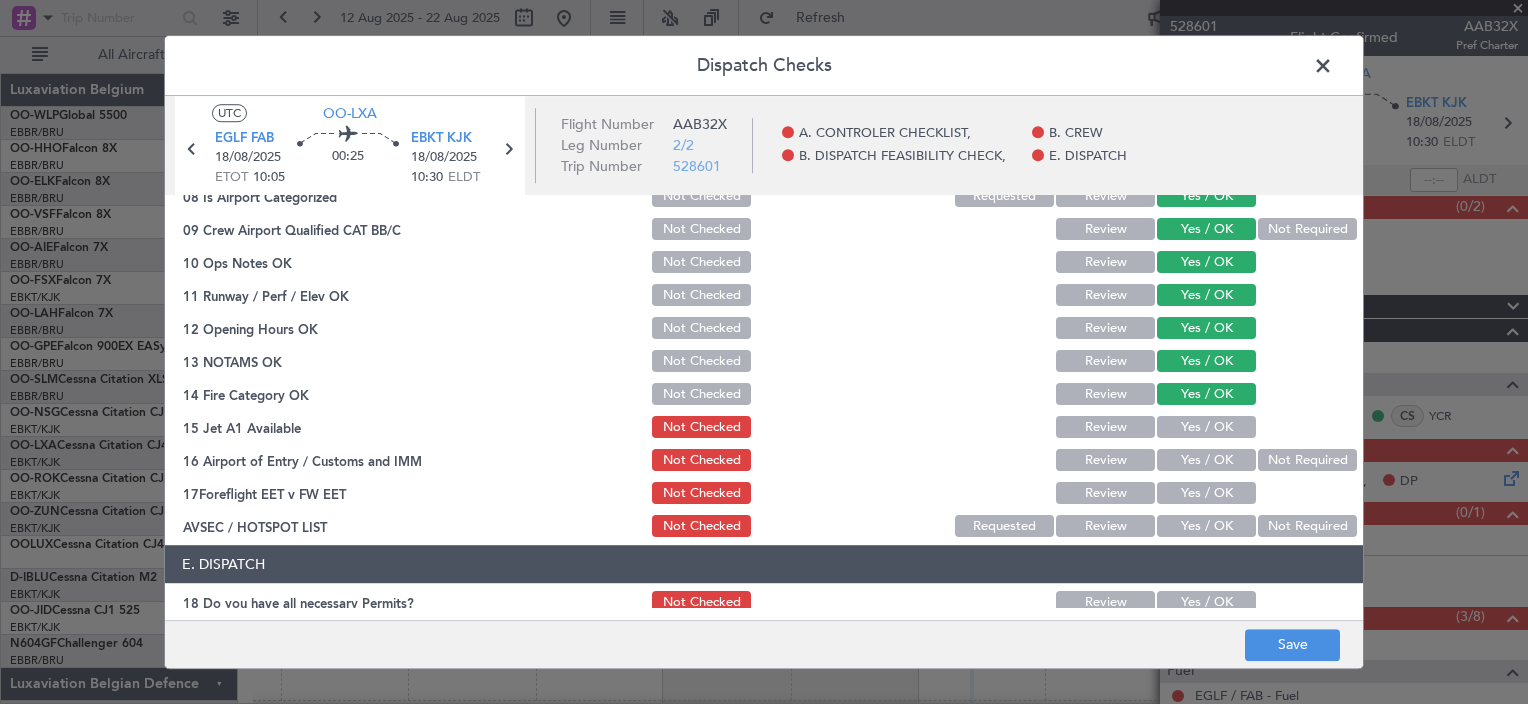 click on "Yes / OK" 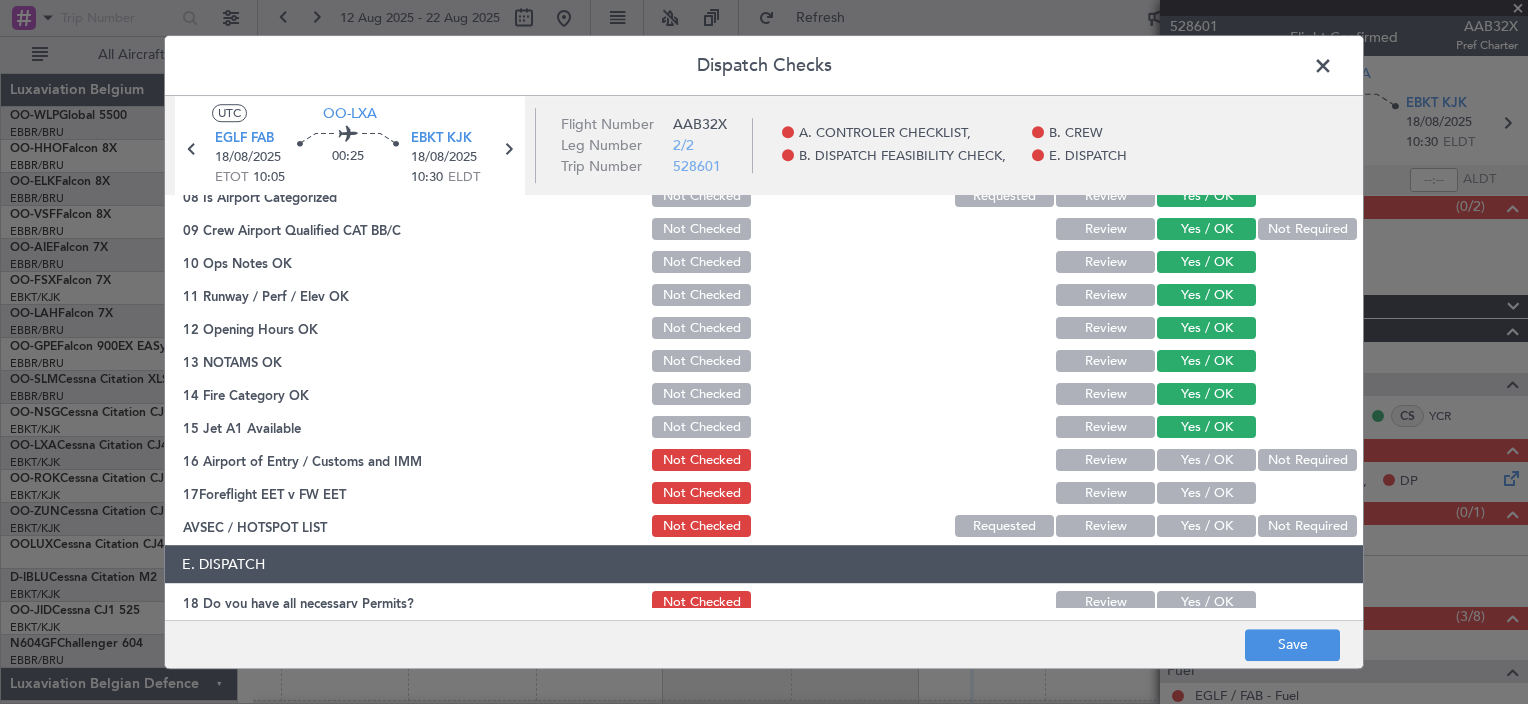 click on "B. DISPATCH FEASIBILITY CHECK,   07 A/P VFR ONLY - Sales Informed  Not Checked Review Yes / OK Not Required  08 Is Airport Categorized  Not Checked Requested Review Yes / OK  09 Crew Airport Qualified CAT BB/C  Not Checked Review Yes / OK Not Required  10 Ops Notes OK  Not Checked Review Yes / OK  11 Runway / Perf / Elev OK  Not Checked Review Yes / OK  12 Opening Hours OK  Not Checked Review Yes / OK  13 NOTAMS OK  Not Checked Review Yes / OK  14 Fire Category OK  Not Checked Review Yes / OK  15 Jet A1 Available  Not Checked Review Yes / OK  16 Airport of Entry / Customs and IMM  Not Checked Review Yes / OK Not Required  17Foreflight  EET v FW EET  Not Checked Review Yes / OK  AVSEC / HOTSPOT LIST  Not Checked Requested Review Yes / OK Not Required" 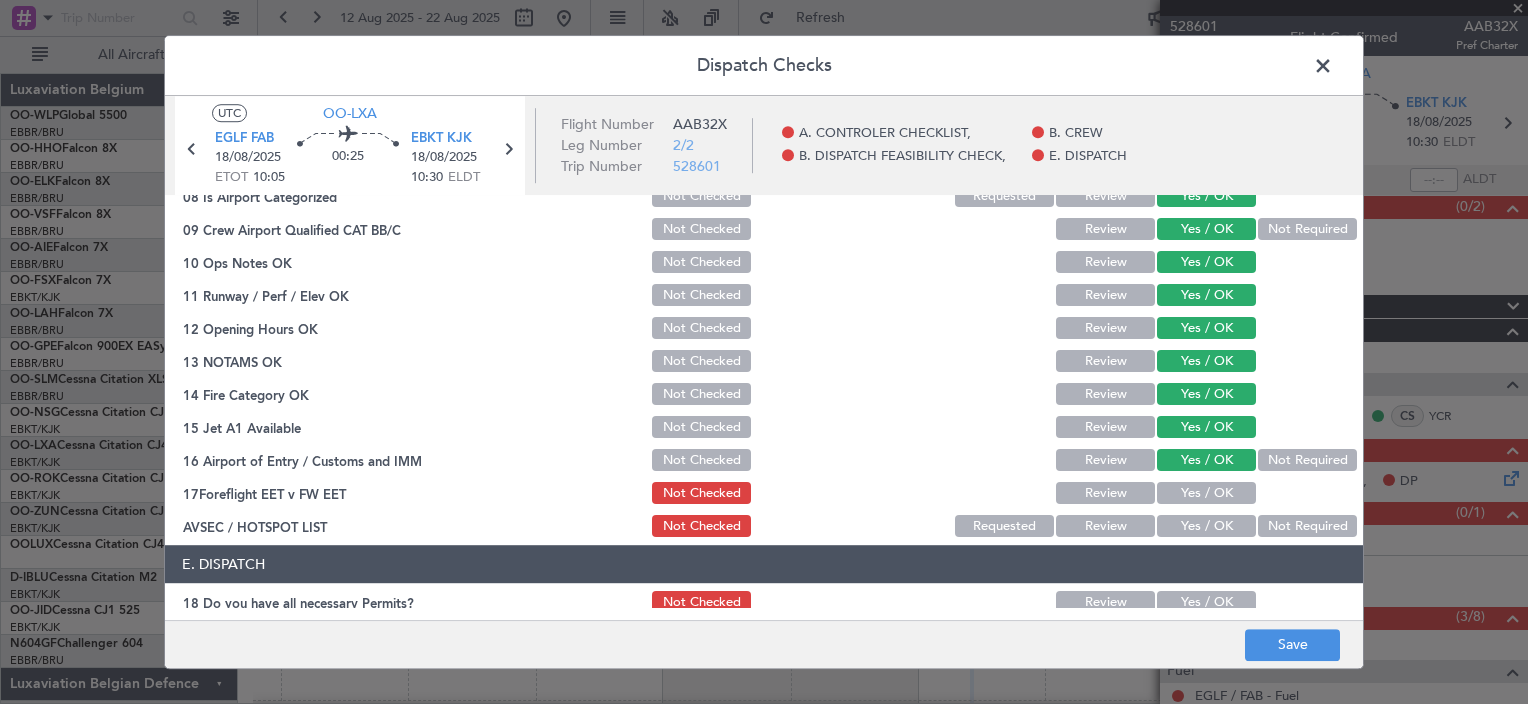 click on "Yes / OK" 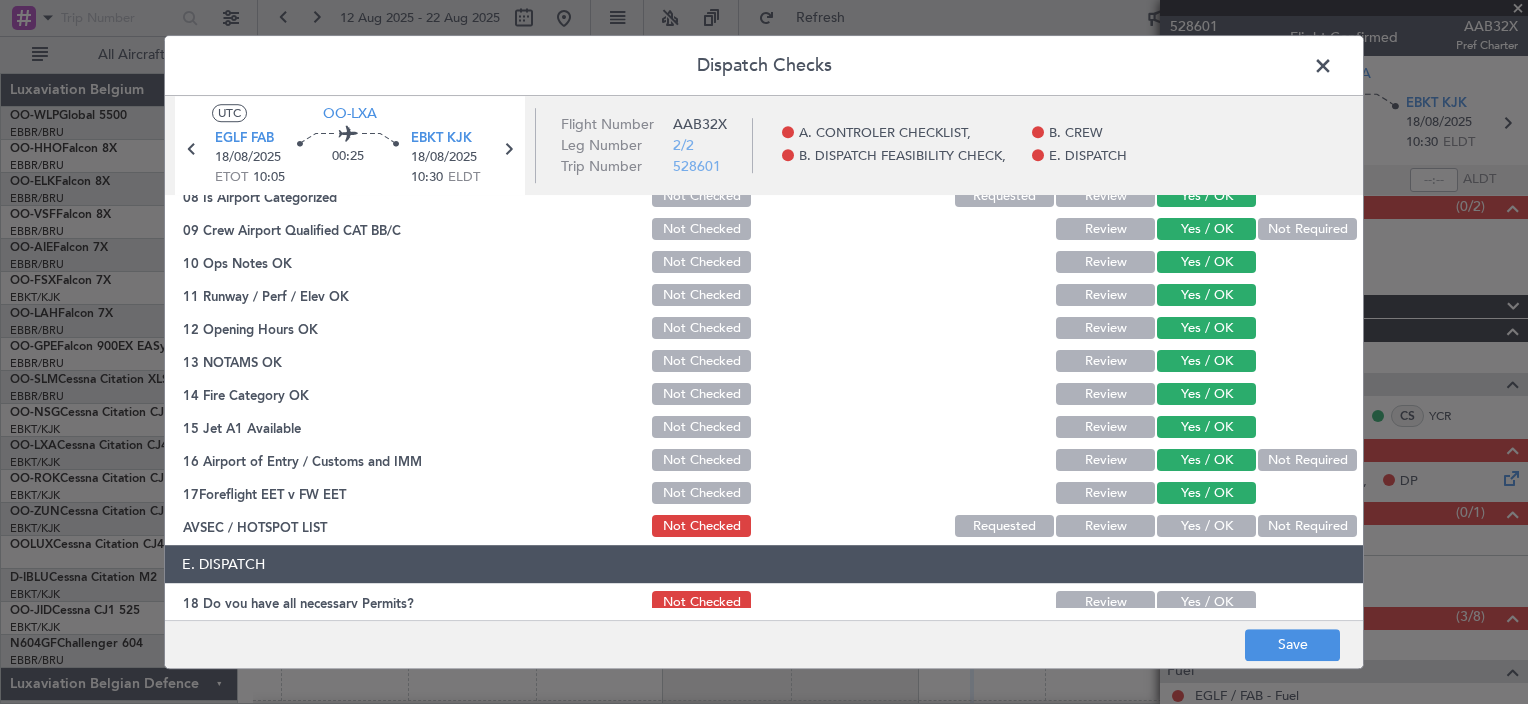 click on "Yes / OK" 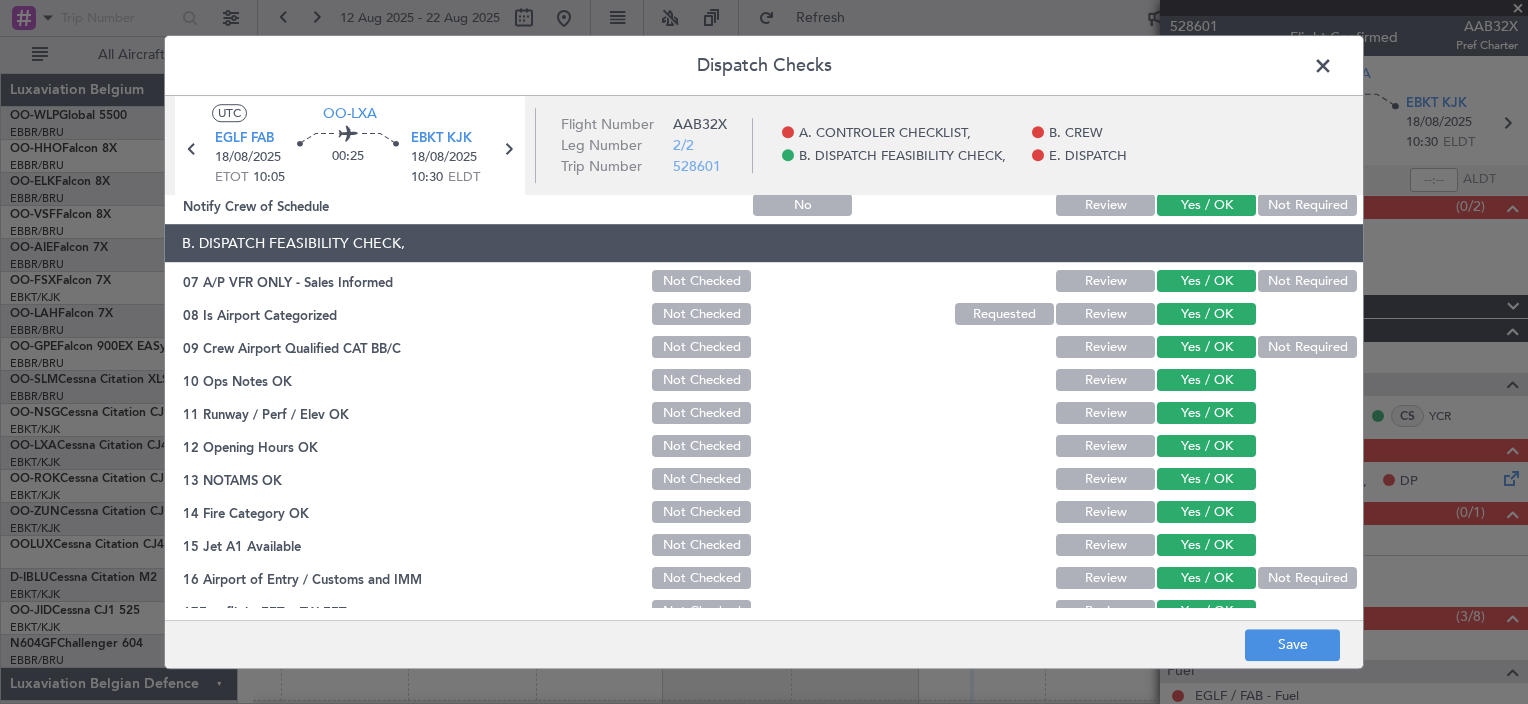 scroll, scrollTop: 291, scrollLeft: 0, axis: vertical 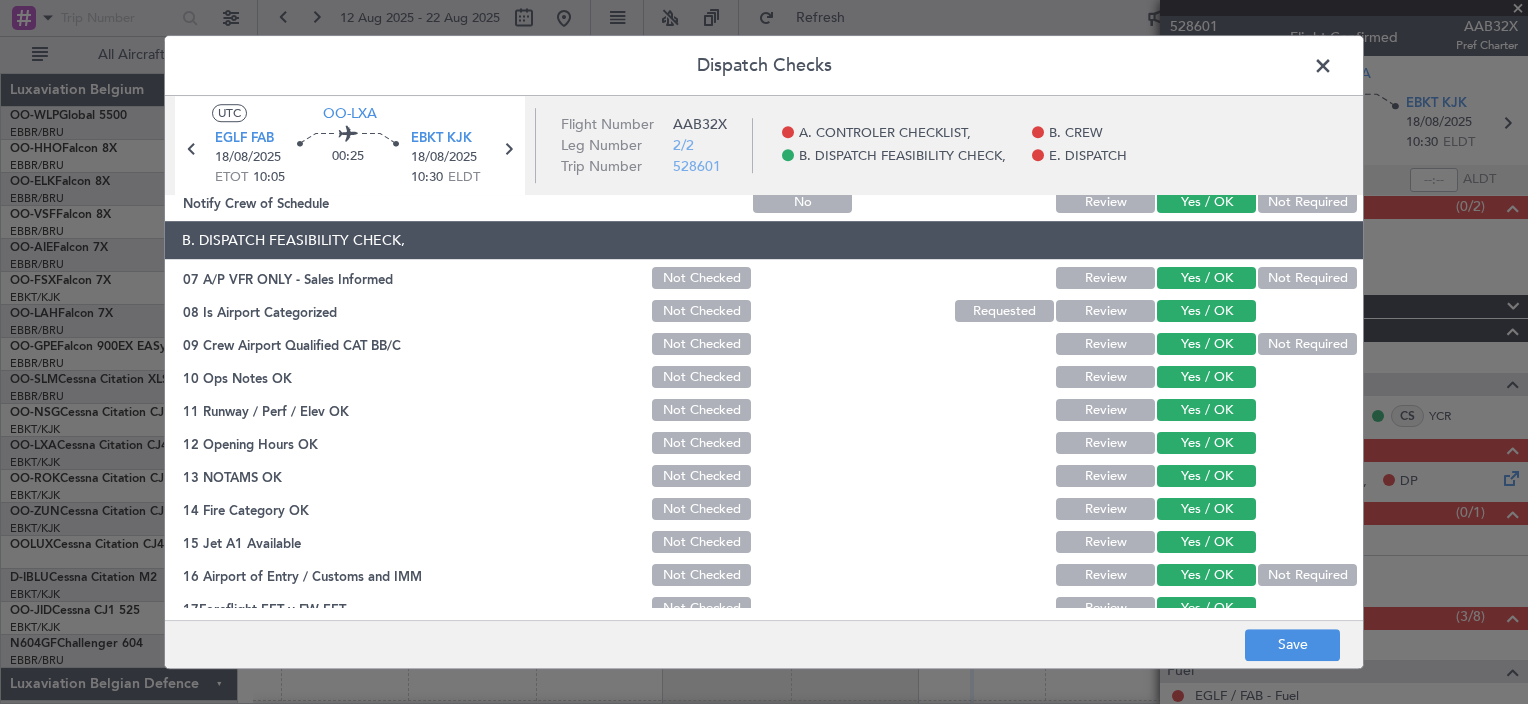 click on "Not Required" 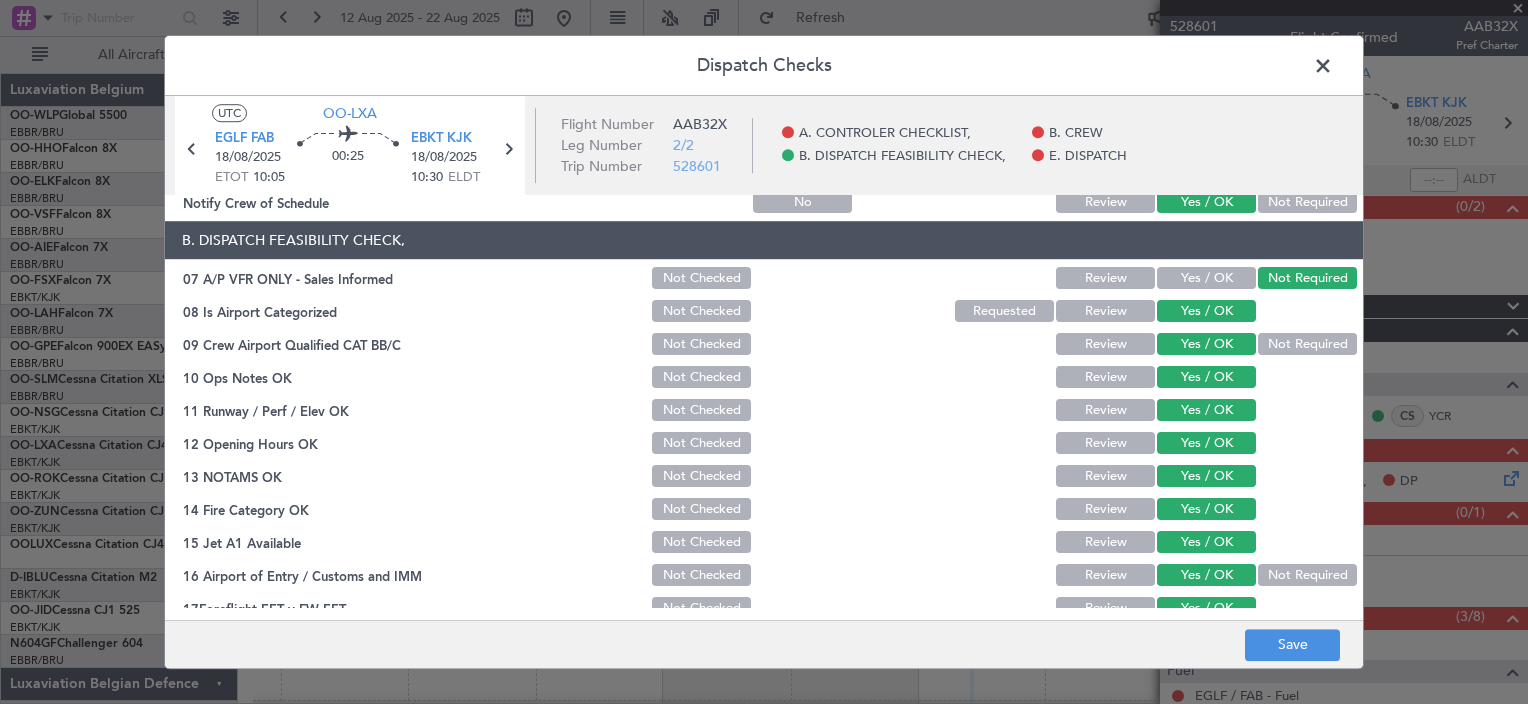 click on "Not Required" 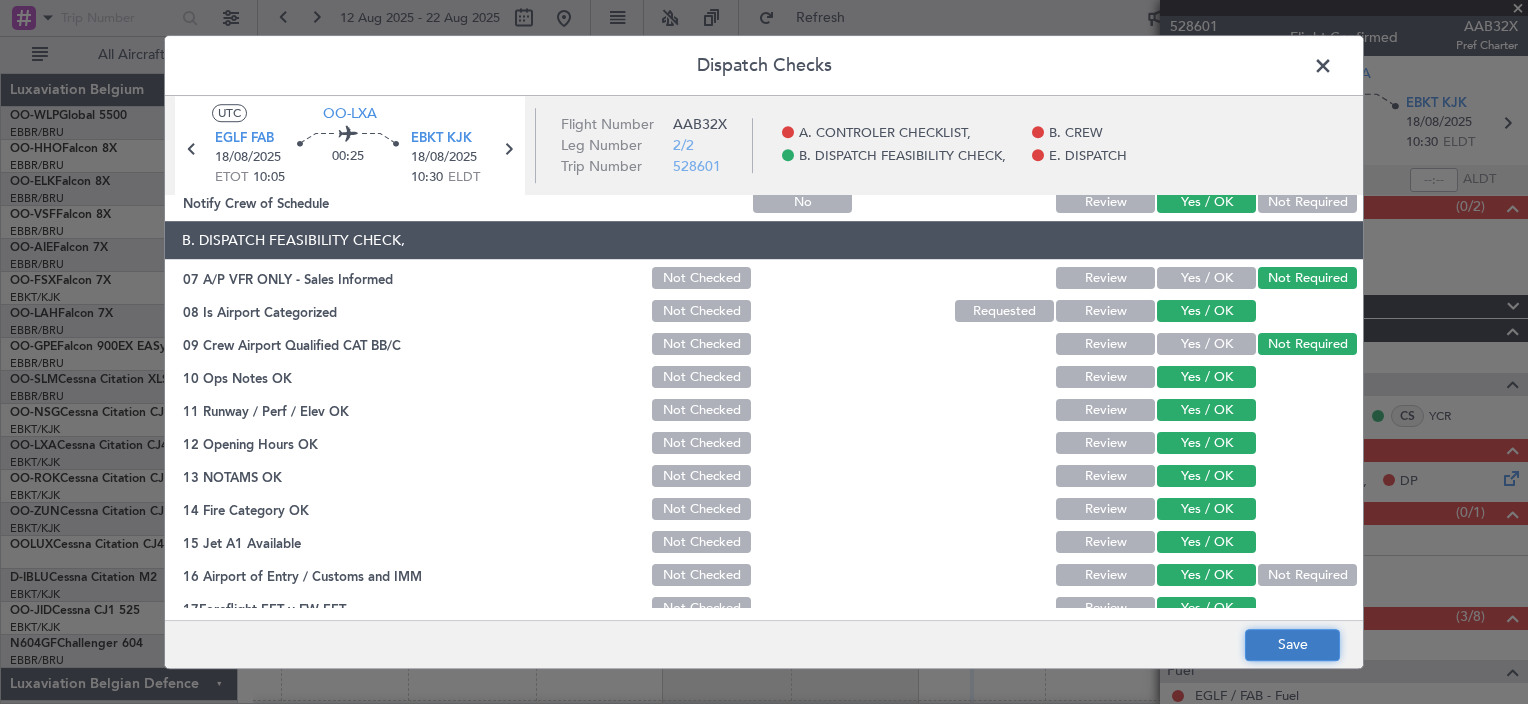 click on "Save" 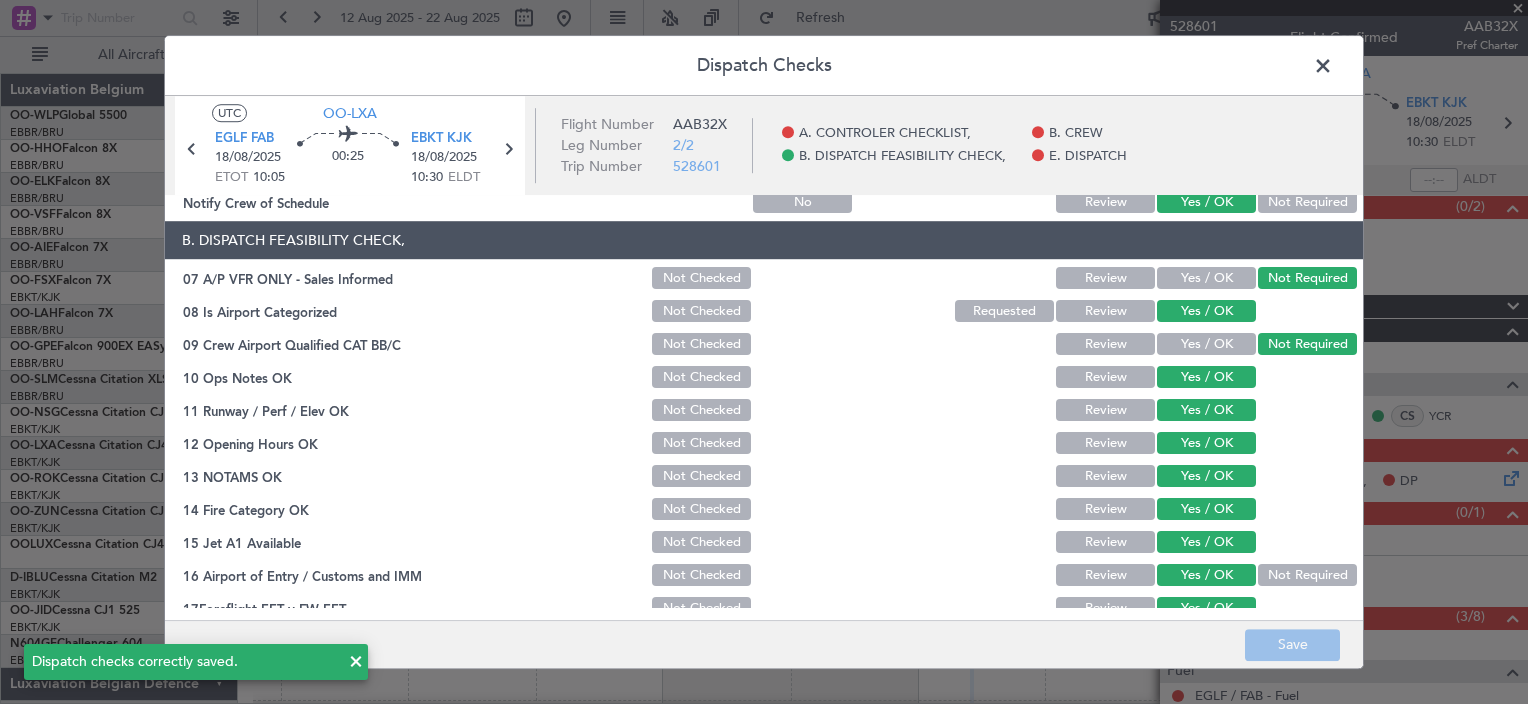 click 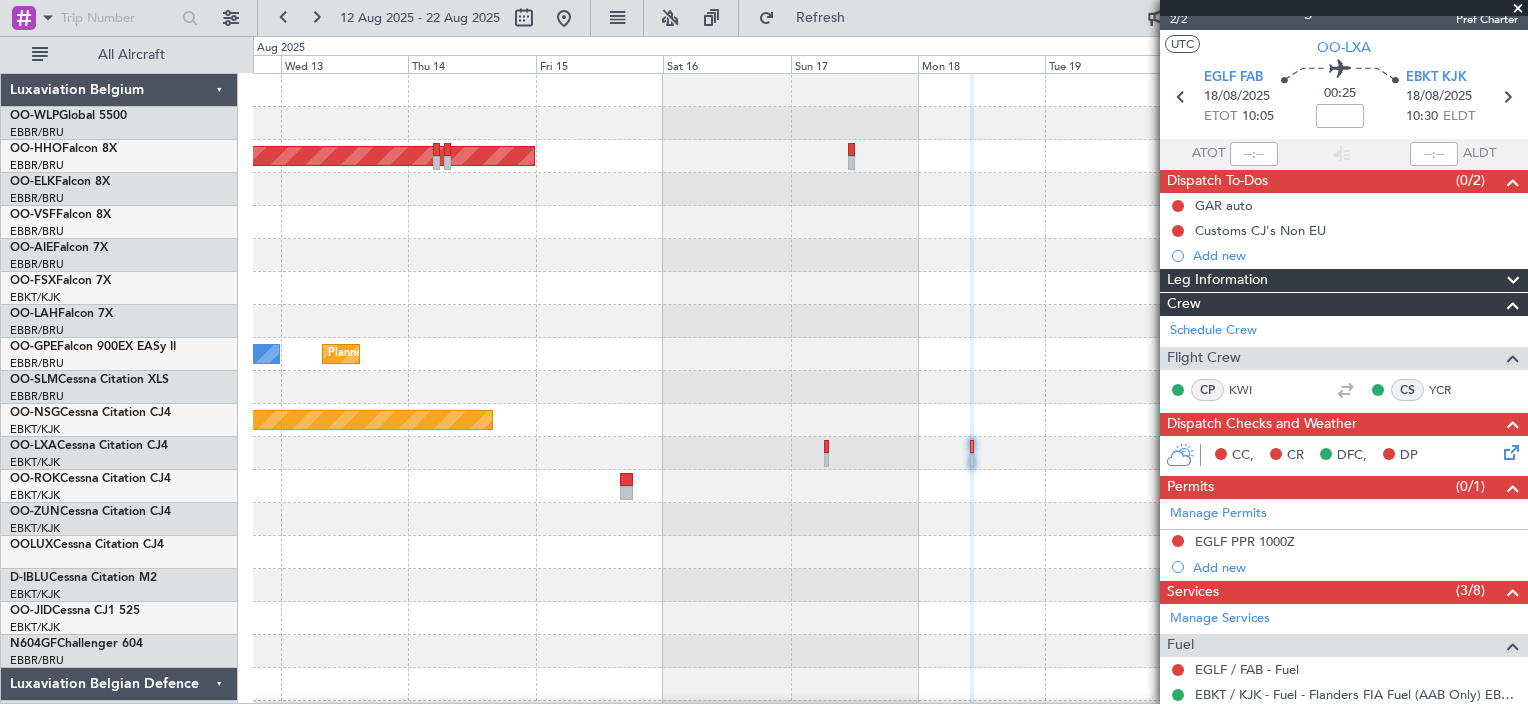 scroll, scrollTop: 0, scrollLeft: 0, axis: both 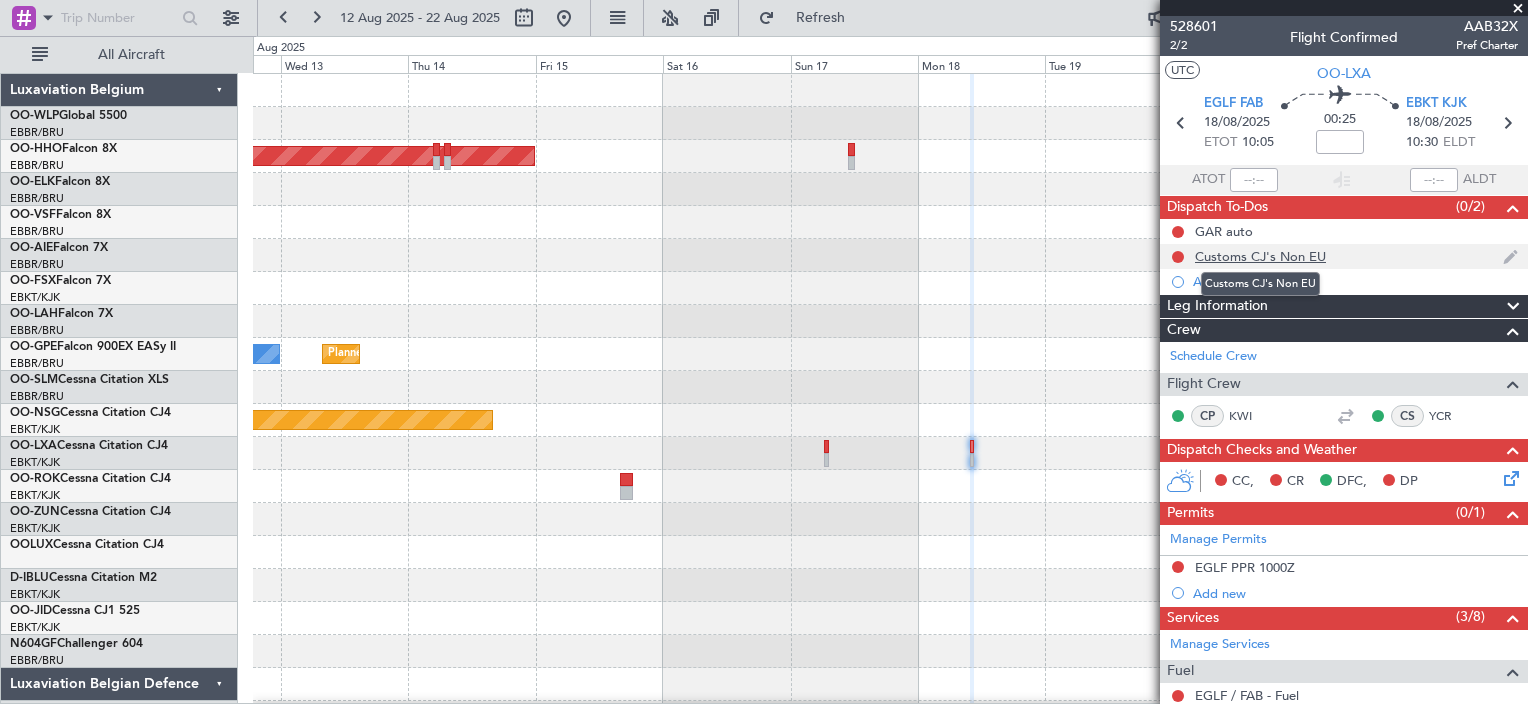 click on "Customs CJ's Non EU" 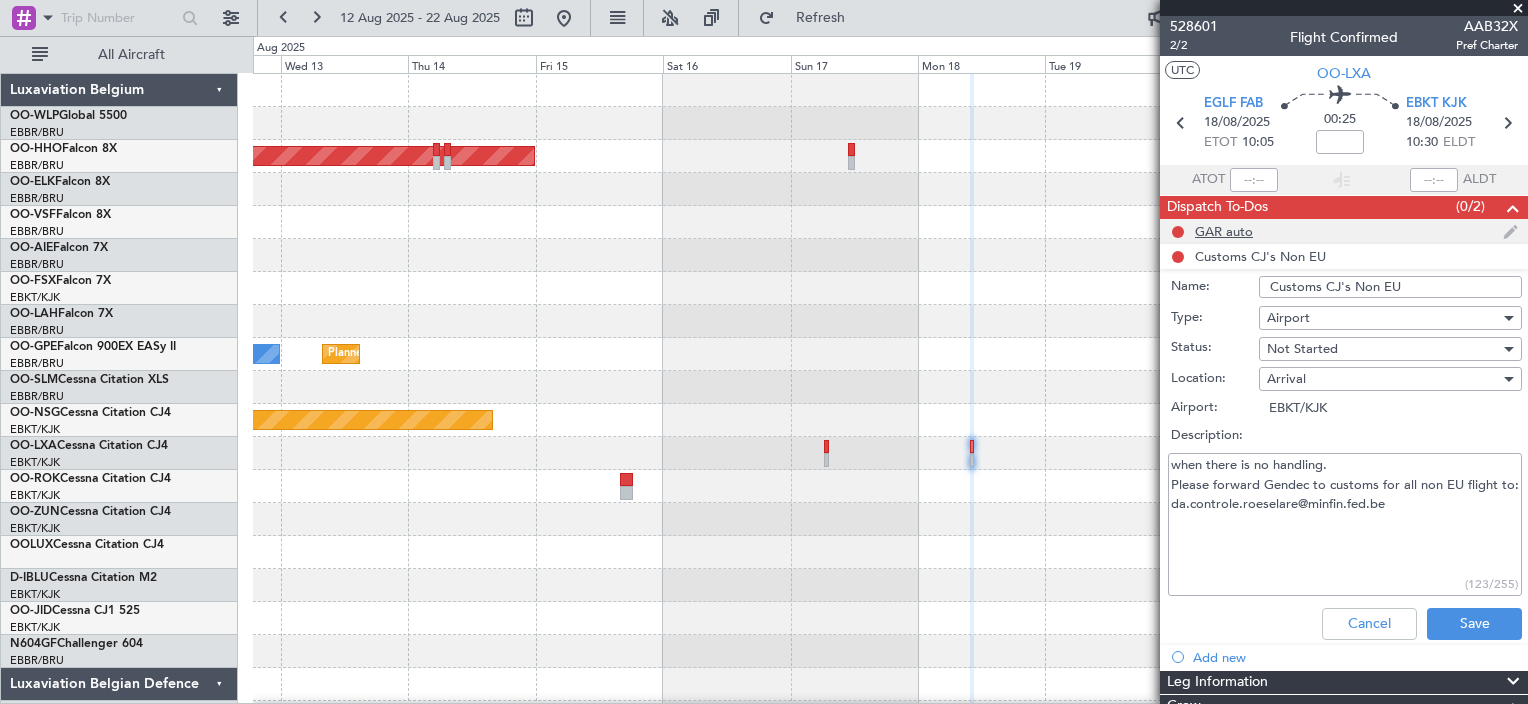 click on "GAR auto" 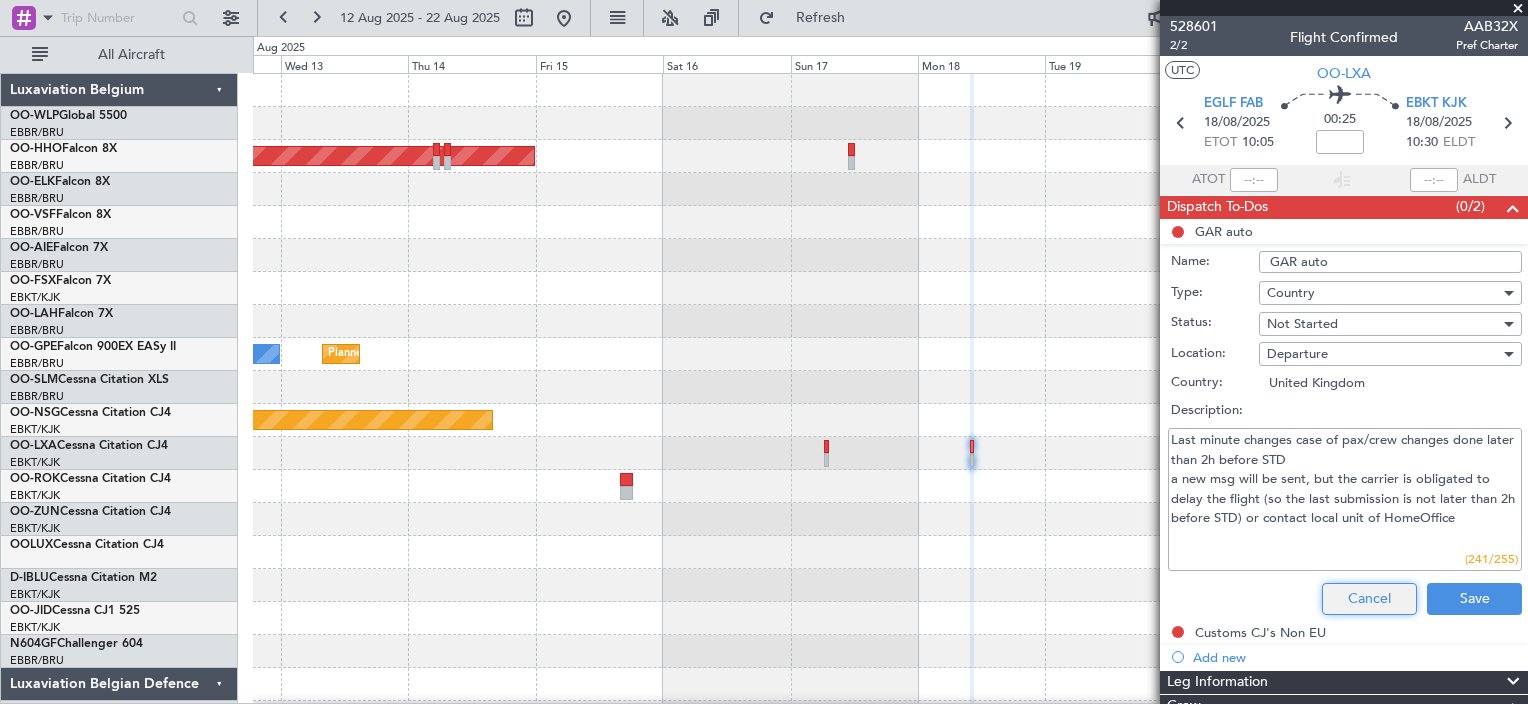 click on "Cancel" 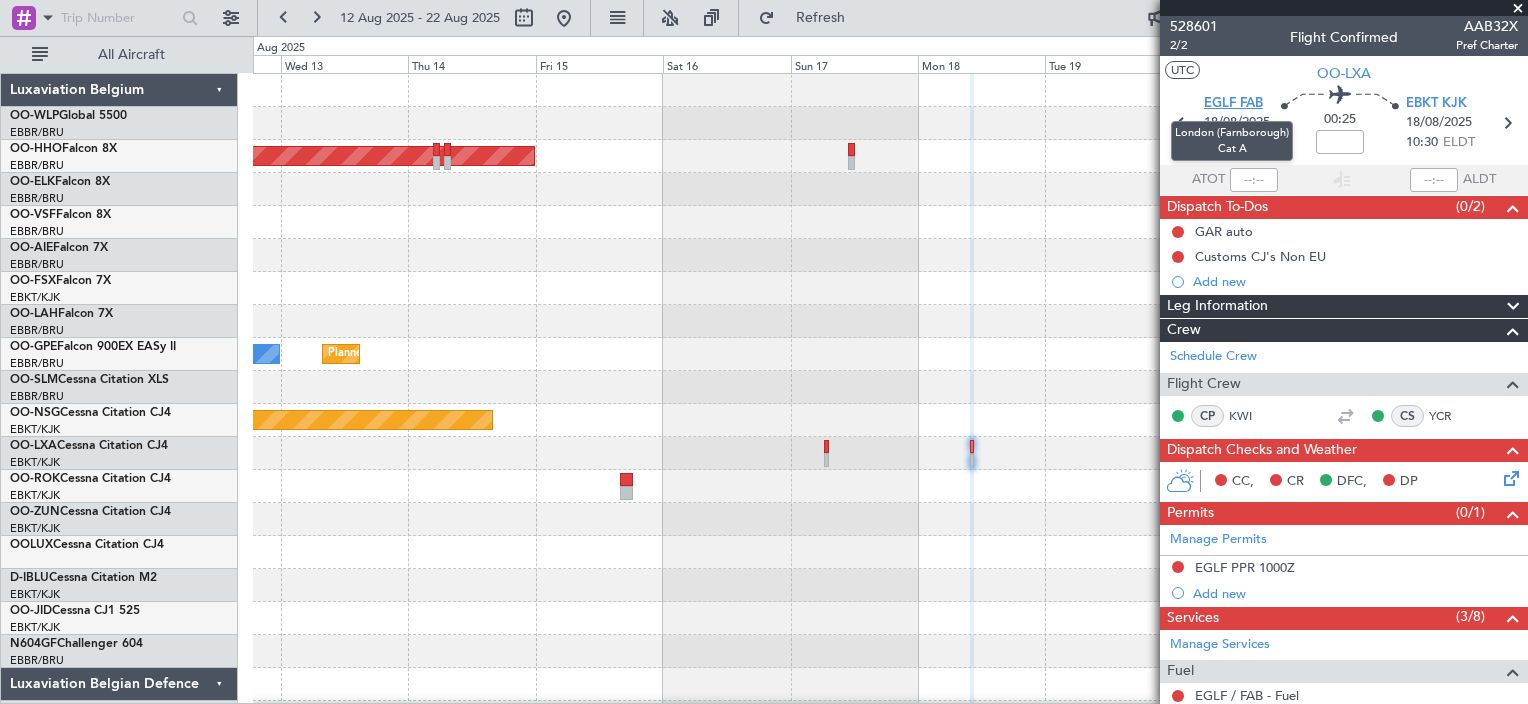 click on "EGLF  FAB" at bounding box center [1233, 104] 